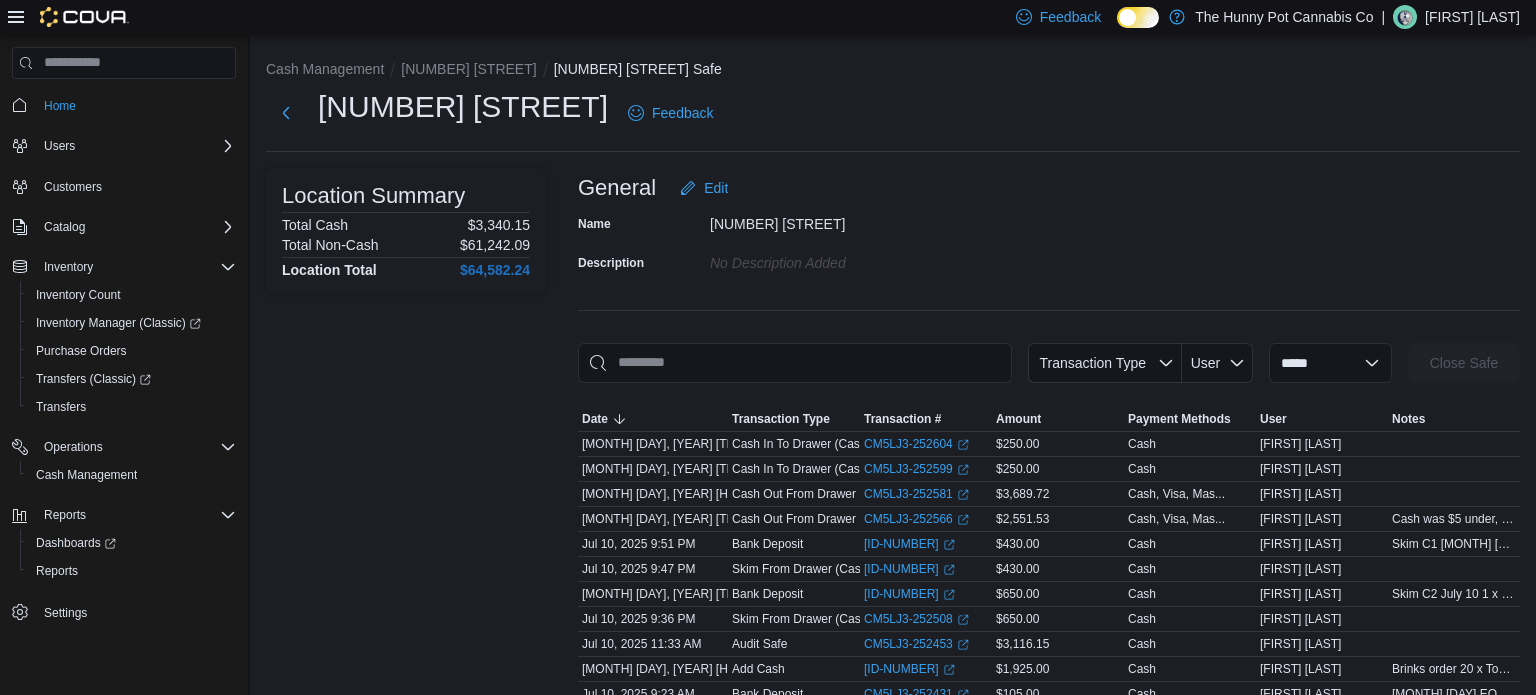 scroll, scrollTop: 0, scrollLeft: 0, axis: both 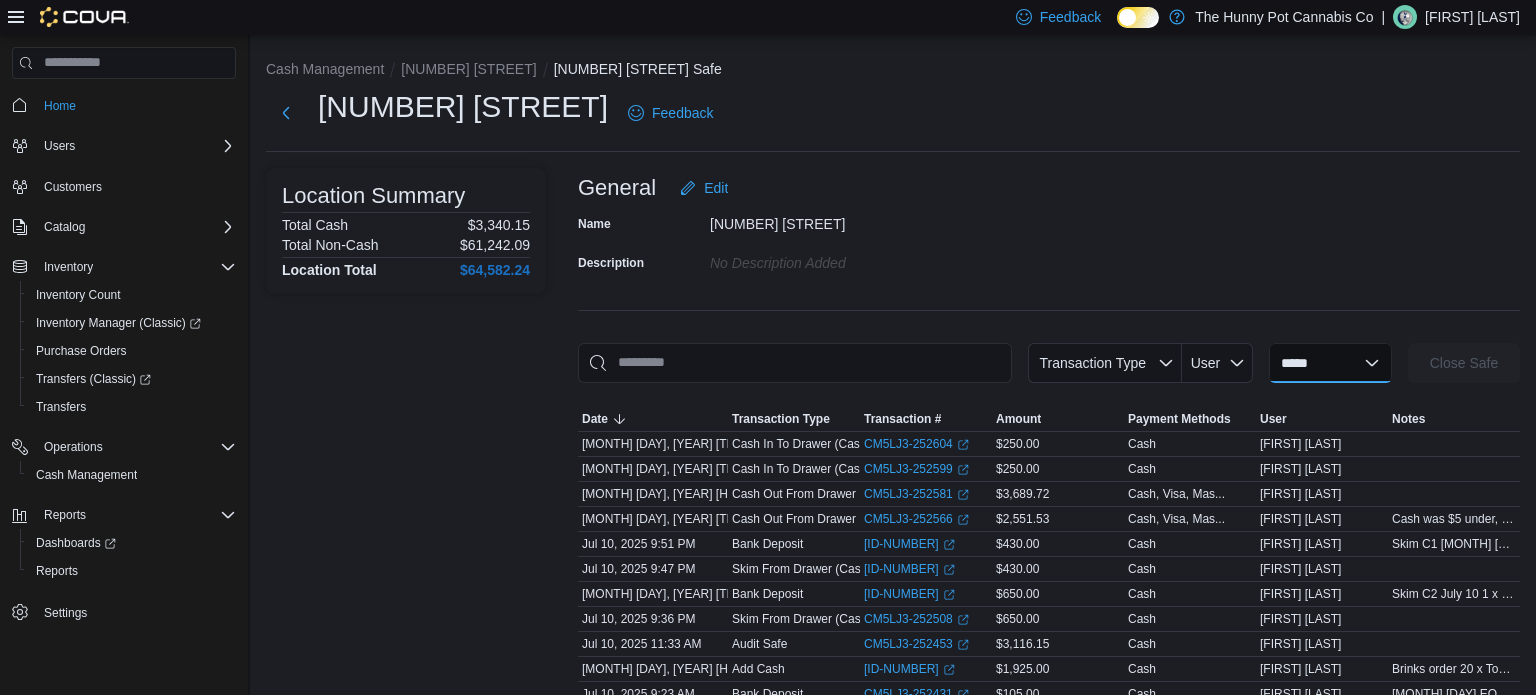 click on "**********" at bounding box center (1330, 363) 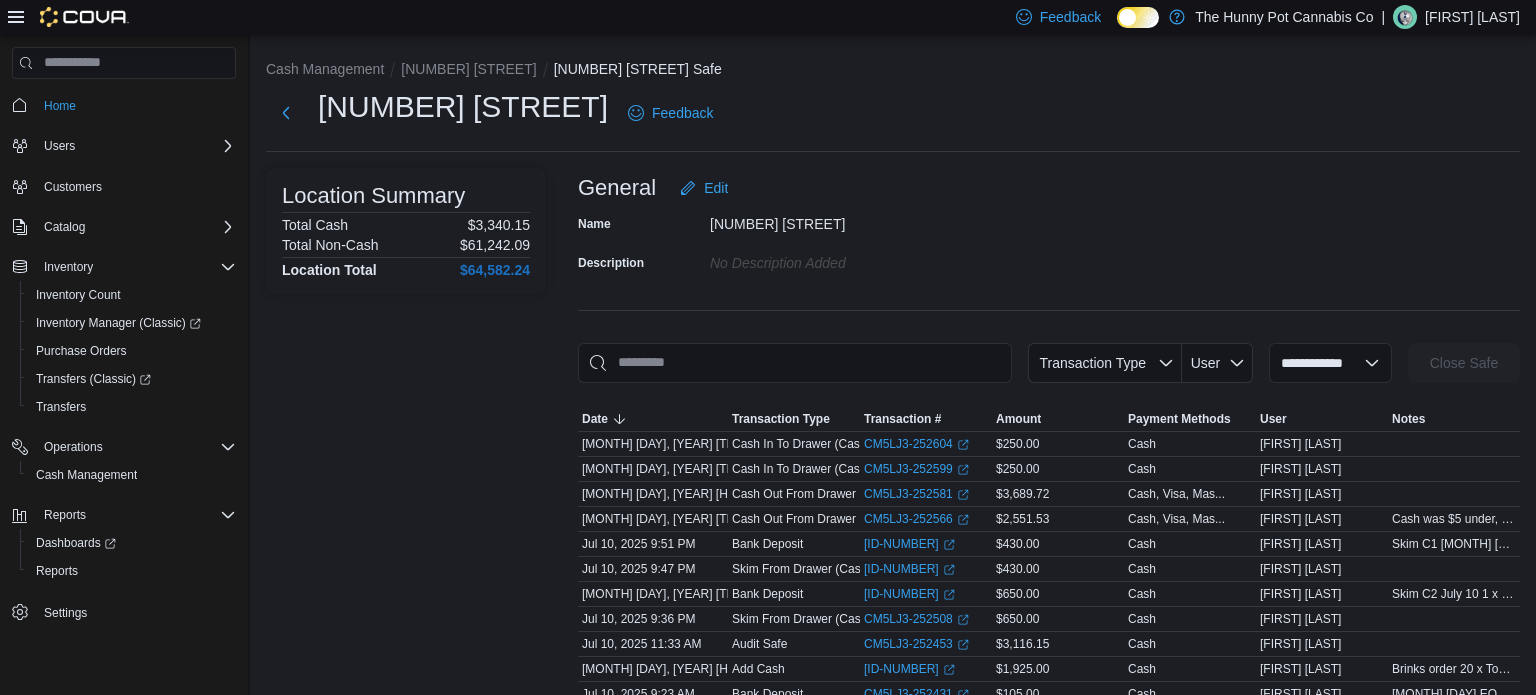 click on "**********" at bounding box center [1330, 363] 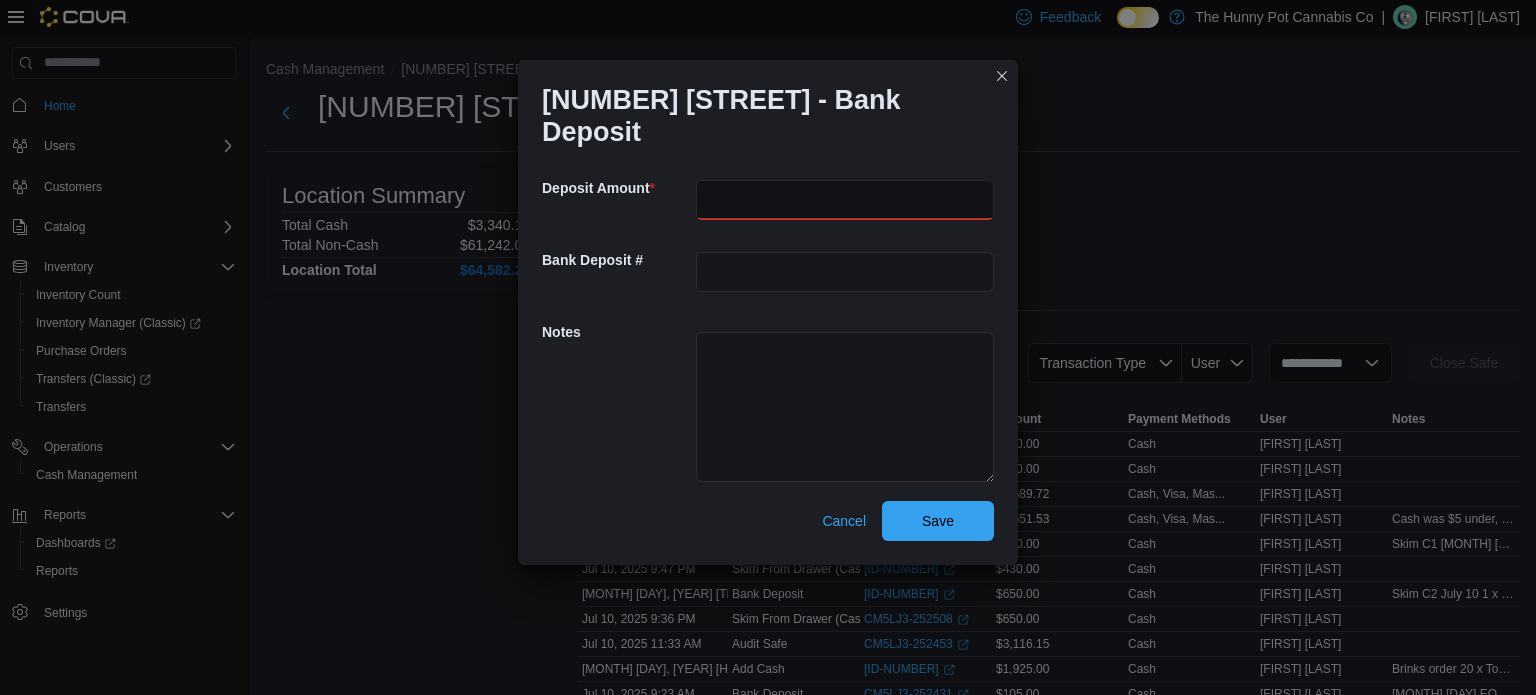 click at bounding box center [845, 200] 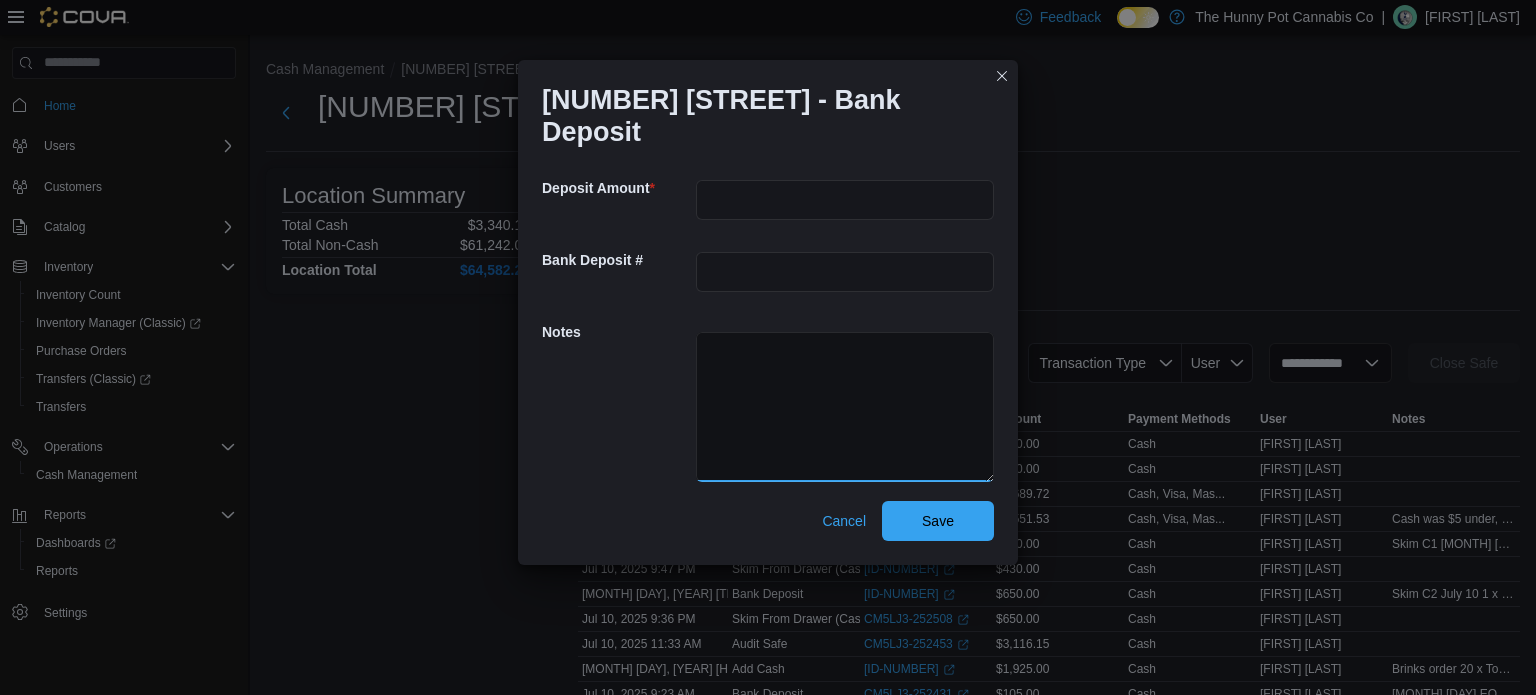 click at bounding box center (845, 407) 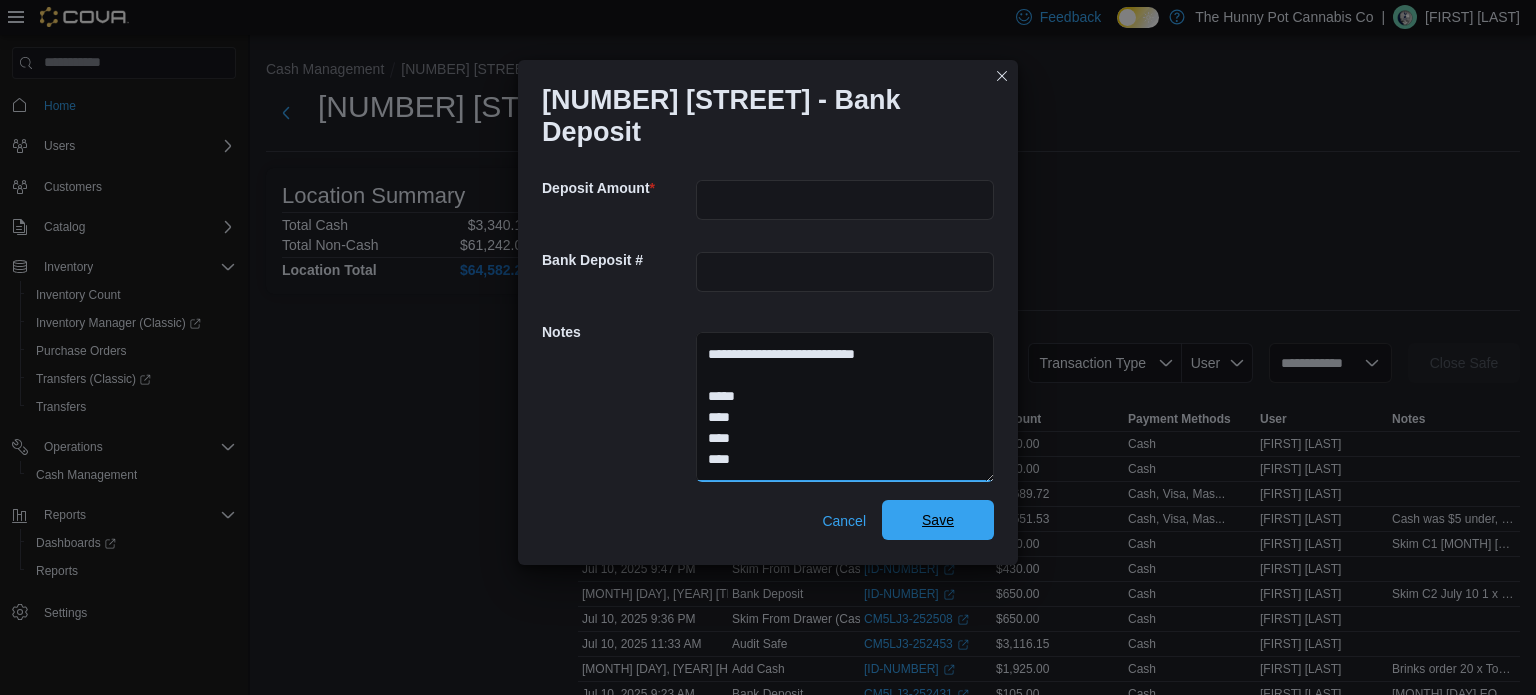 type on "**********" 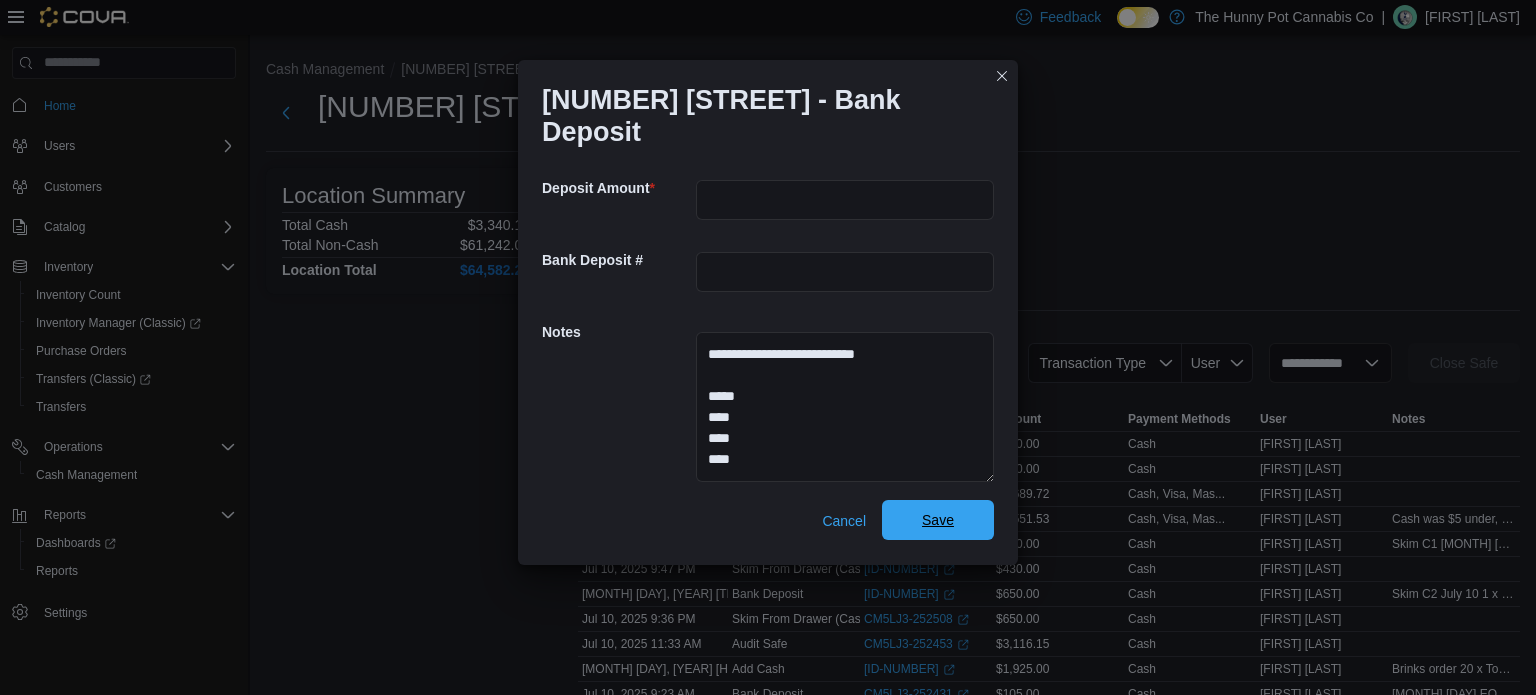 click on "Save" at bounding box center (938, 520) 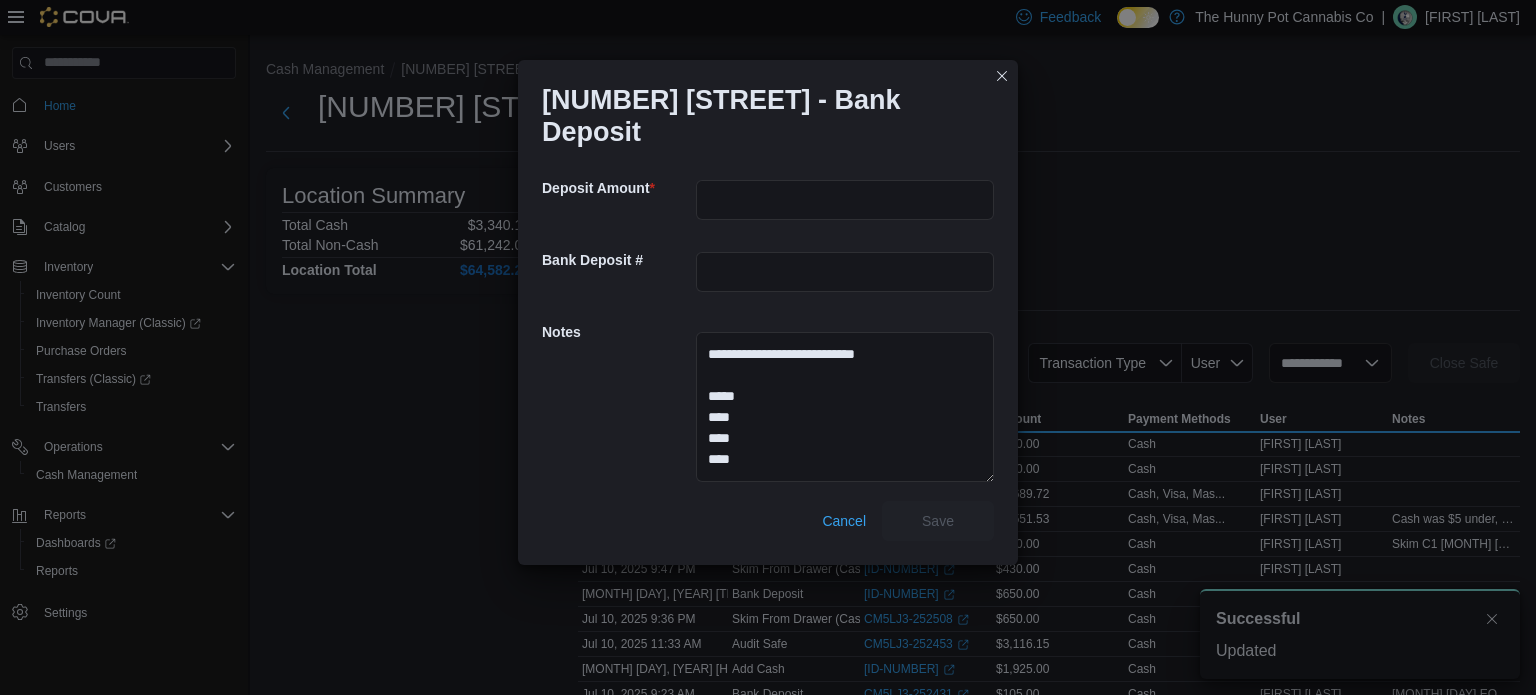 scroll, scrollTop: 0, scrollLeft: 0, axis: both 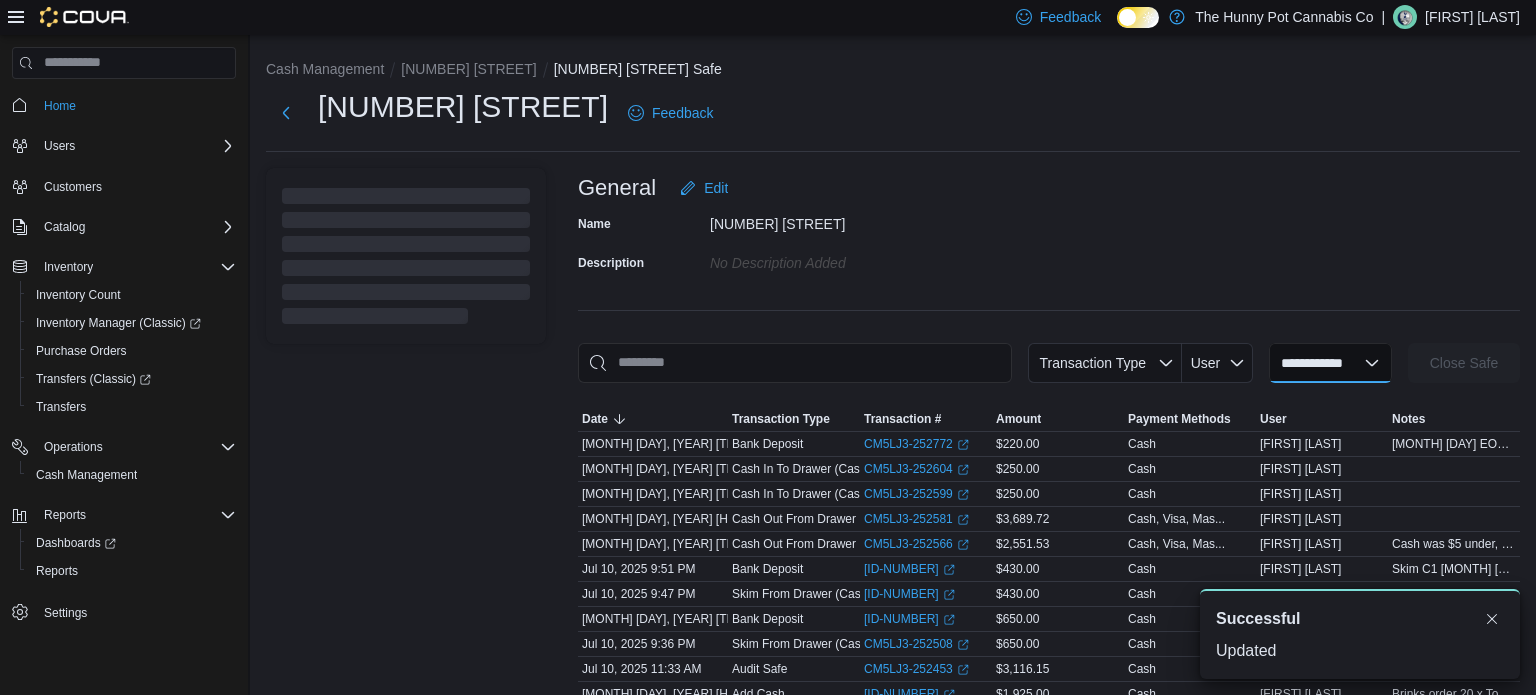select 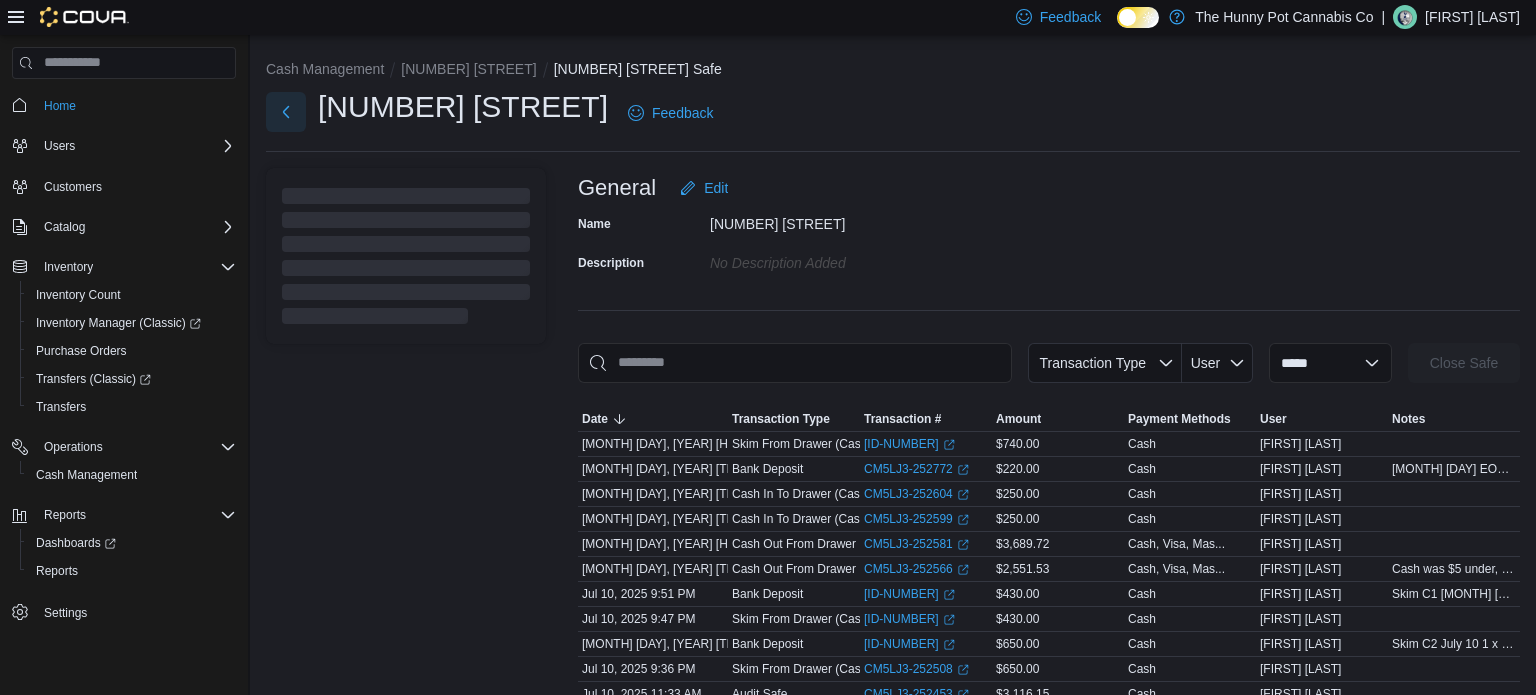click at bounding box center (286, 112) 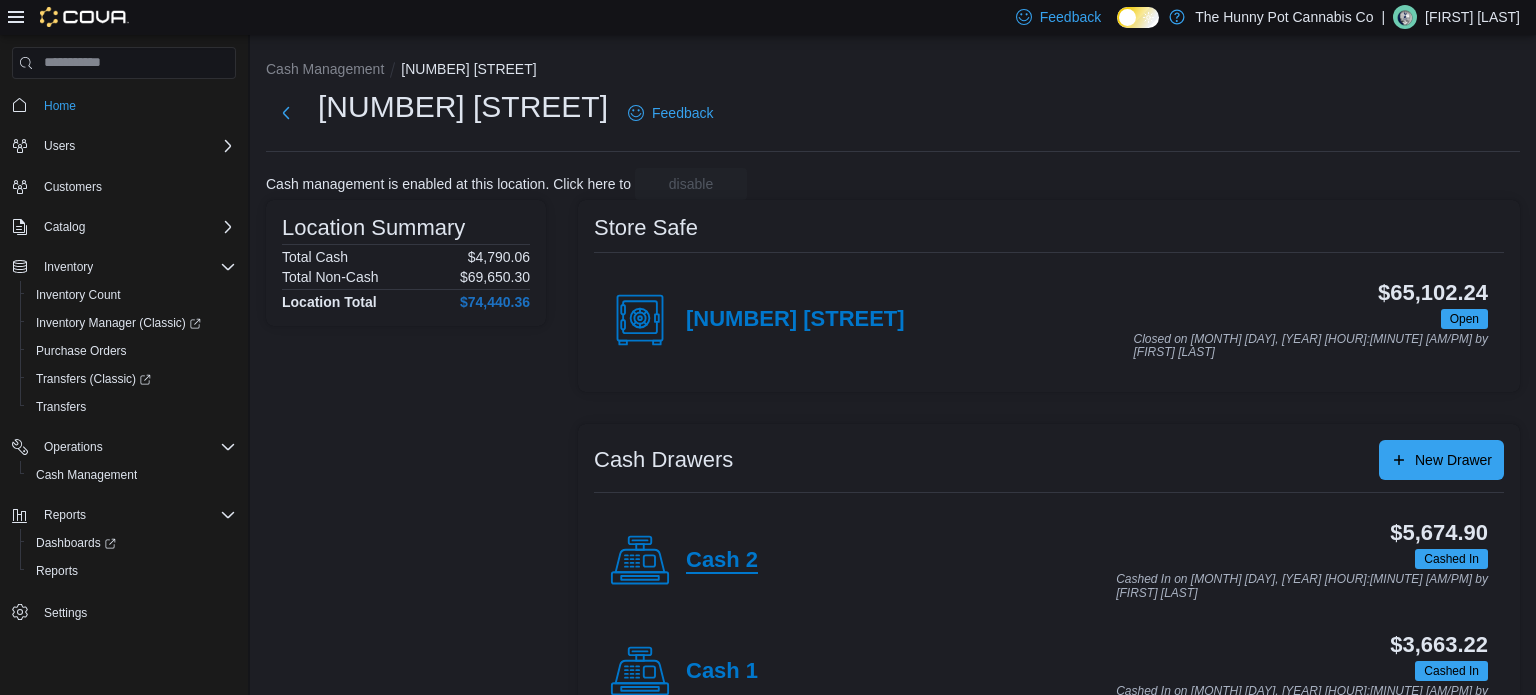 click on "Cash 2" at bounding box center [722, 561] 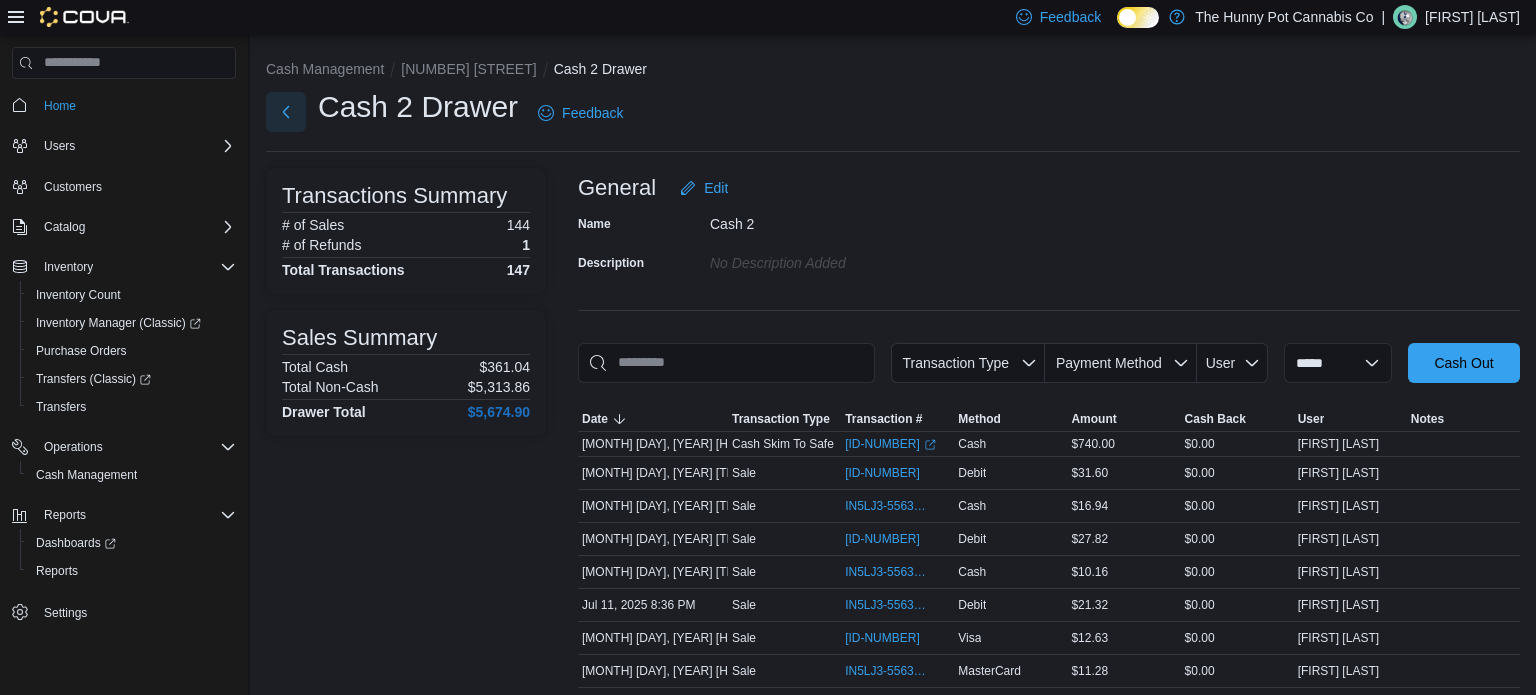 click at bounding box center (286, 112) 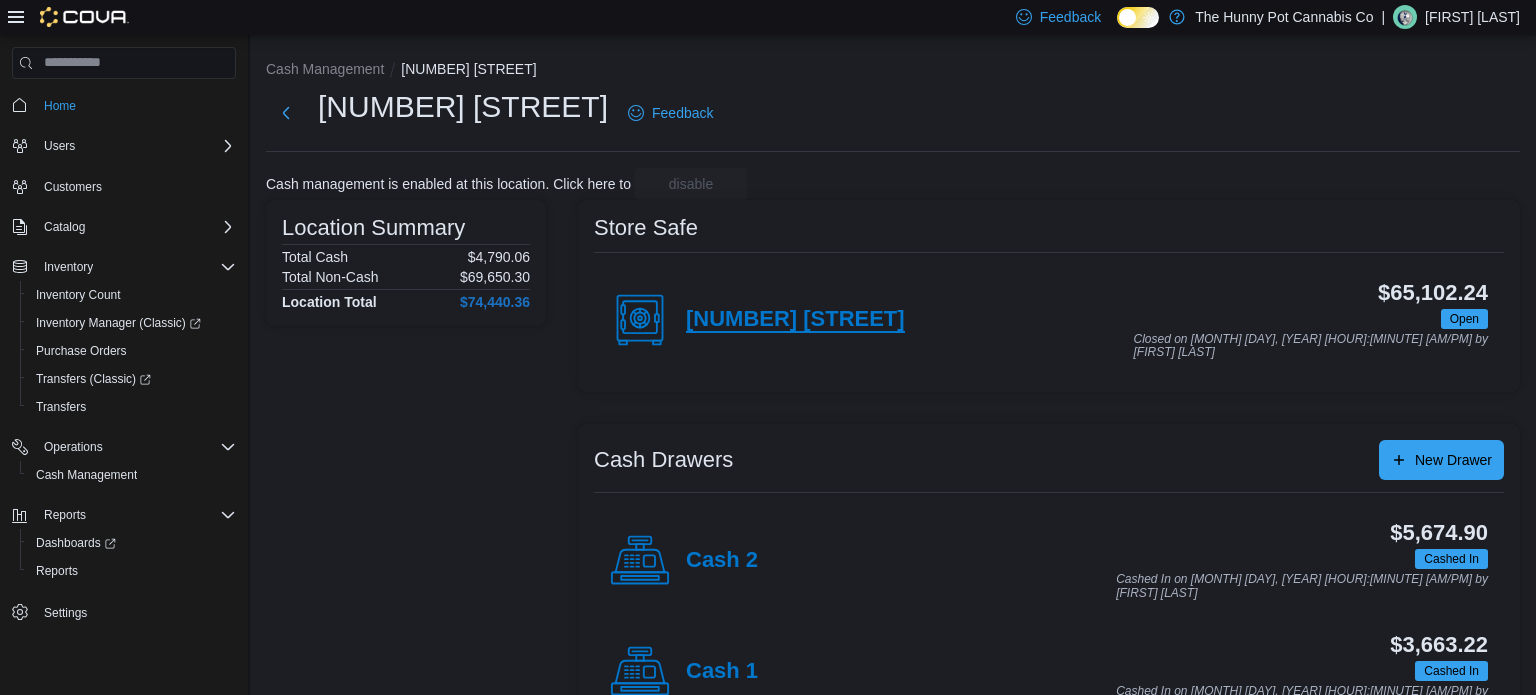 click on "[NUMBER] [STREET]" at bounding box center [795, 320] 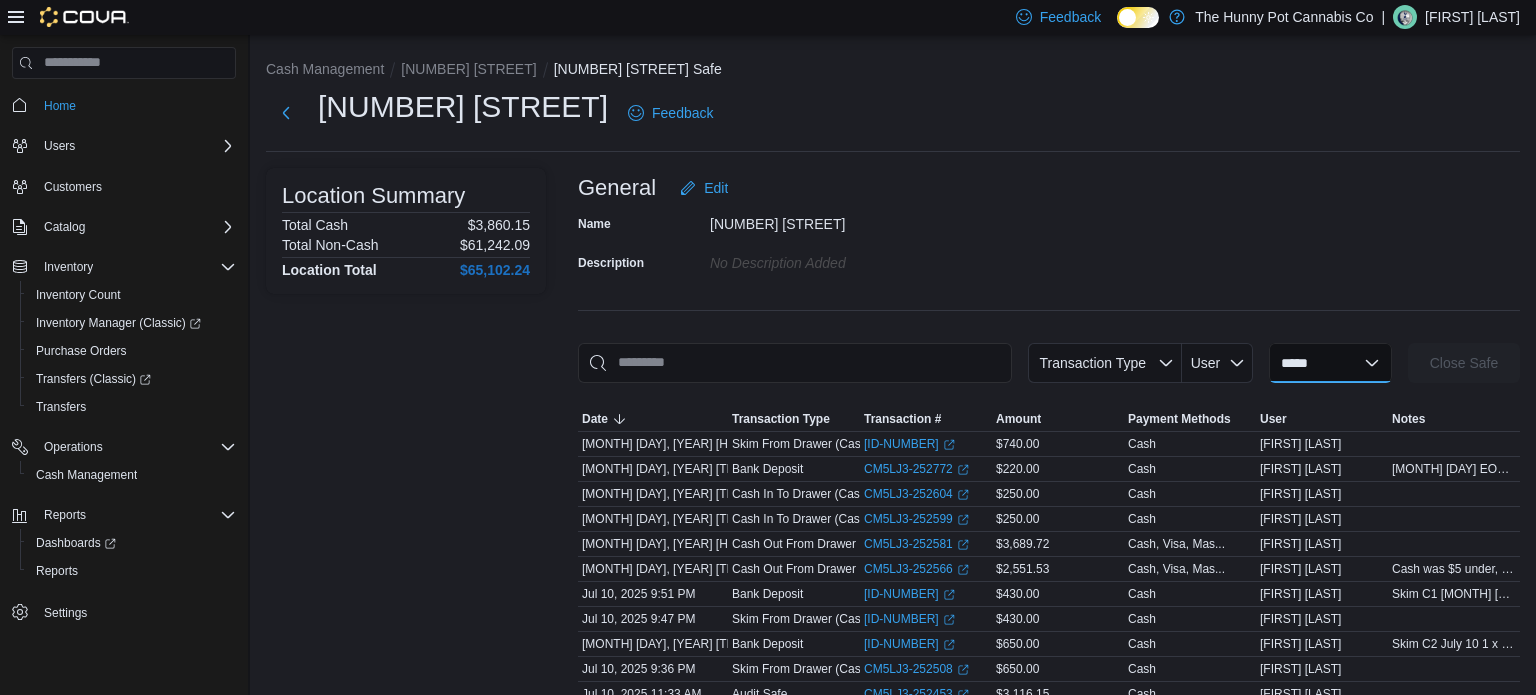 click on "**********" at bounding box center (1330, 363) 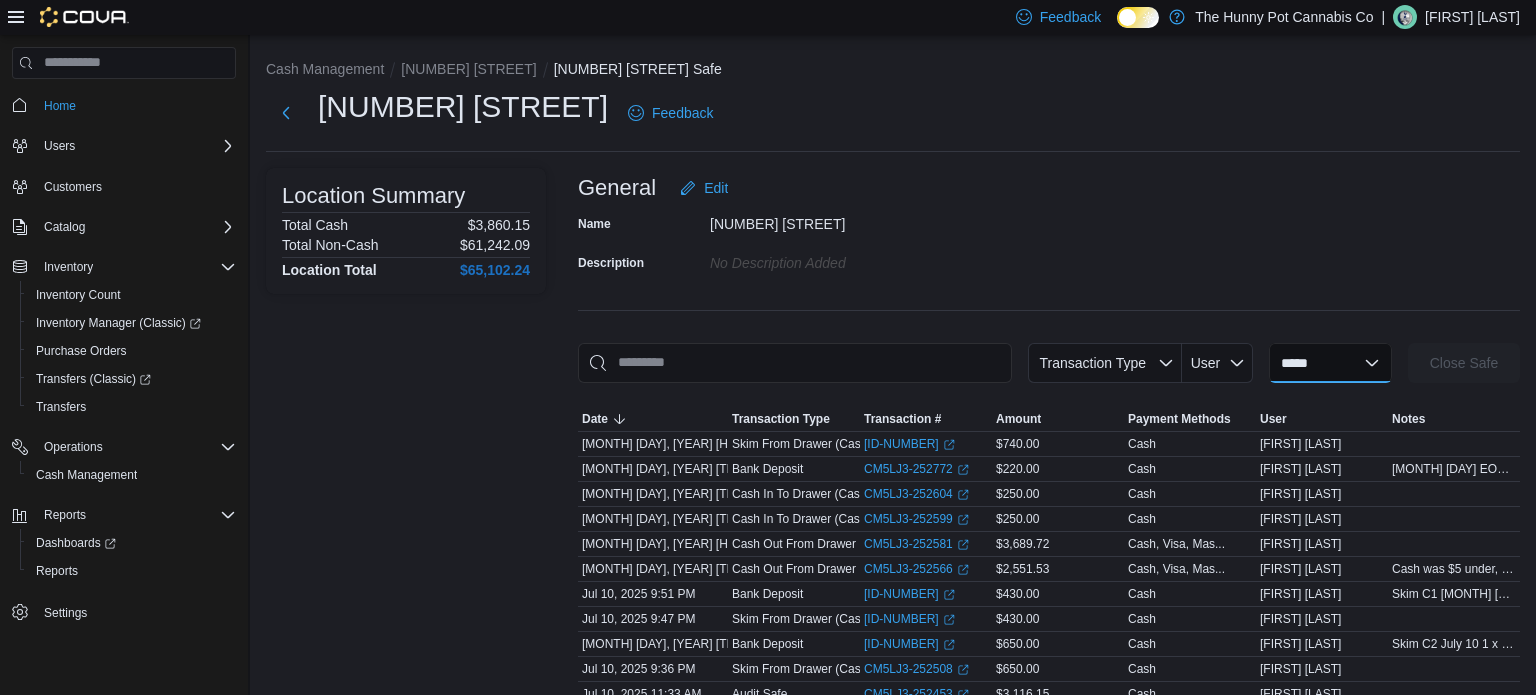 select on "**********" 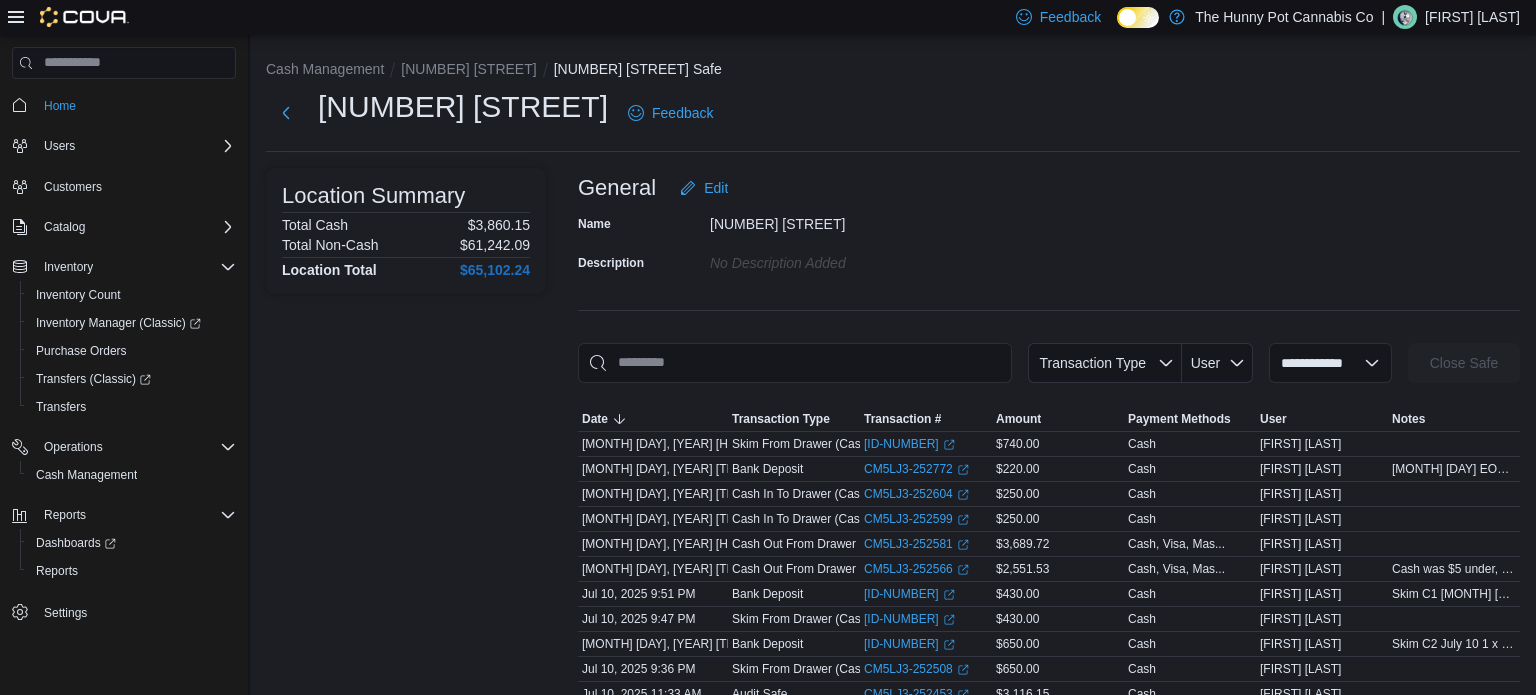click on "**********" at bounding box center (1330, 363) 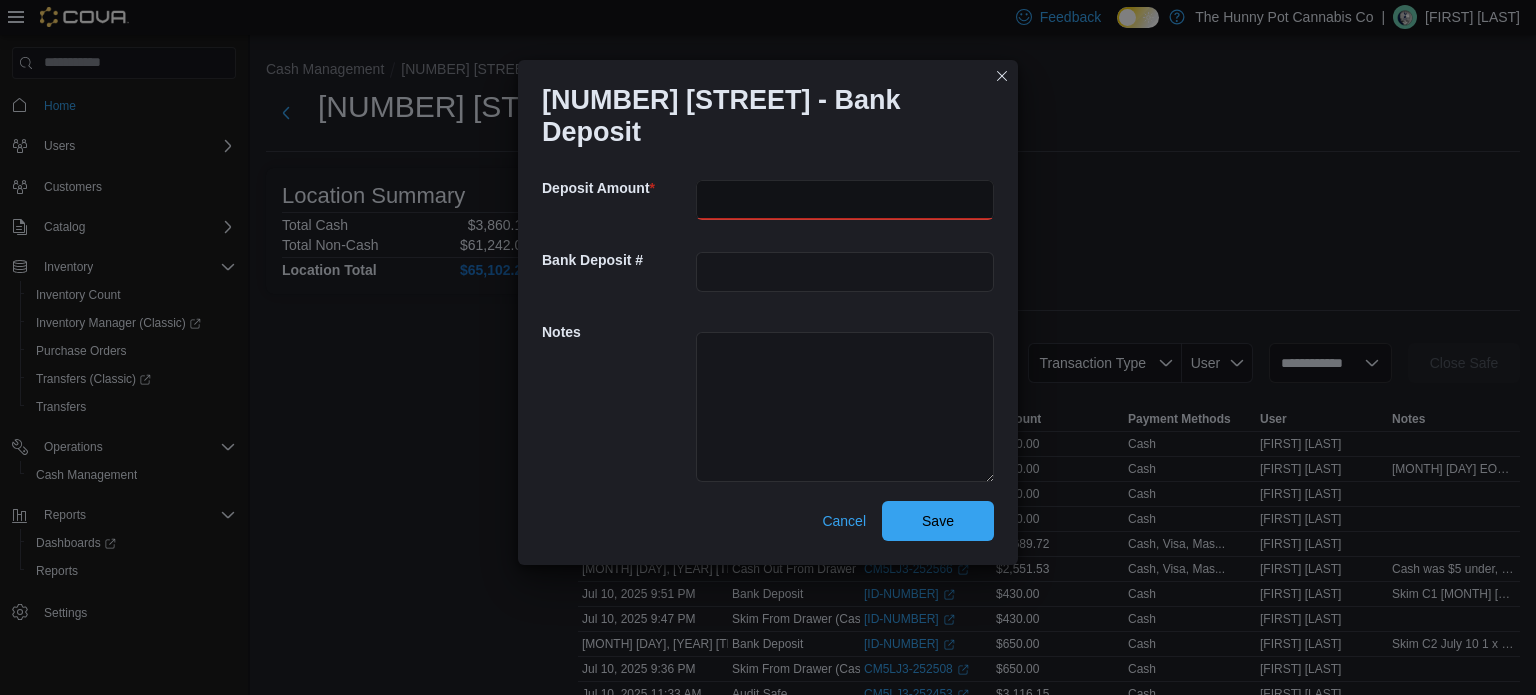 click at bounding box center (845, 200) 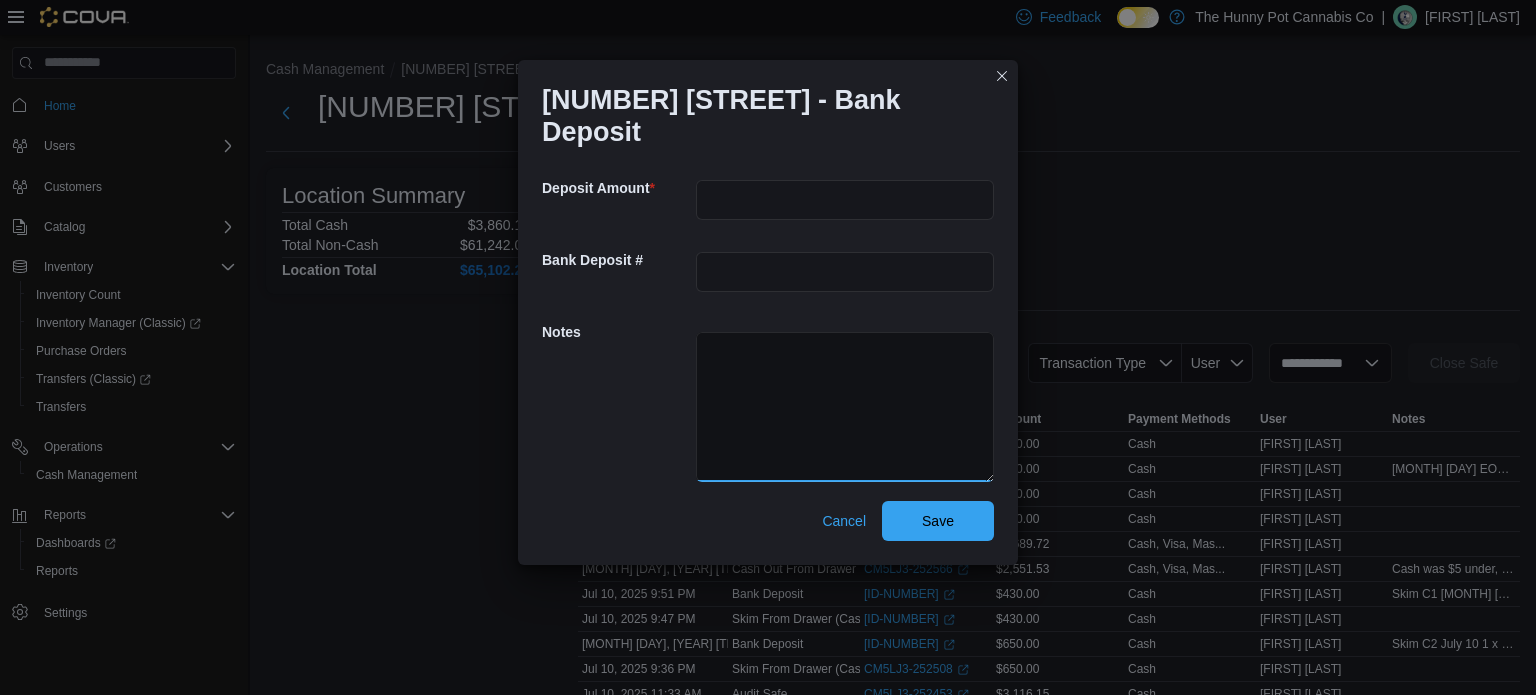 click at bounding box center [845, 407] 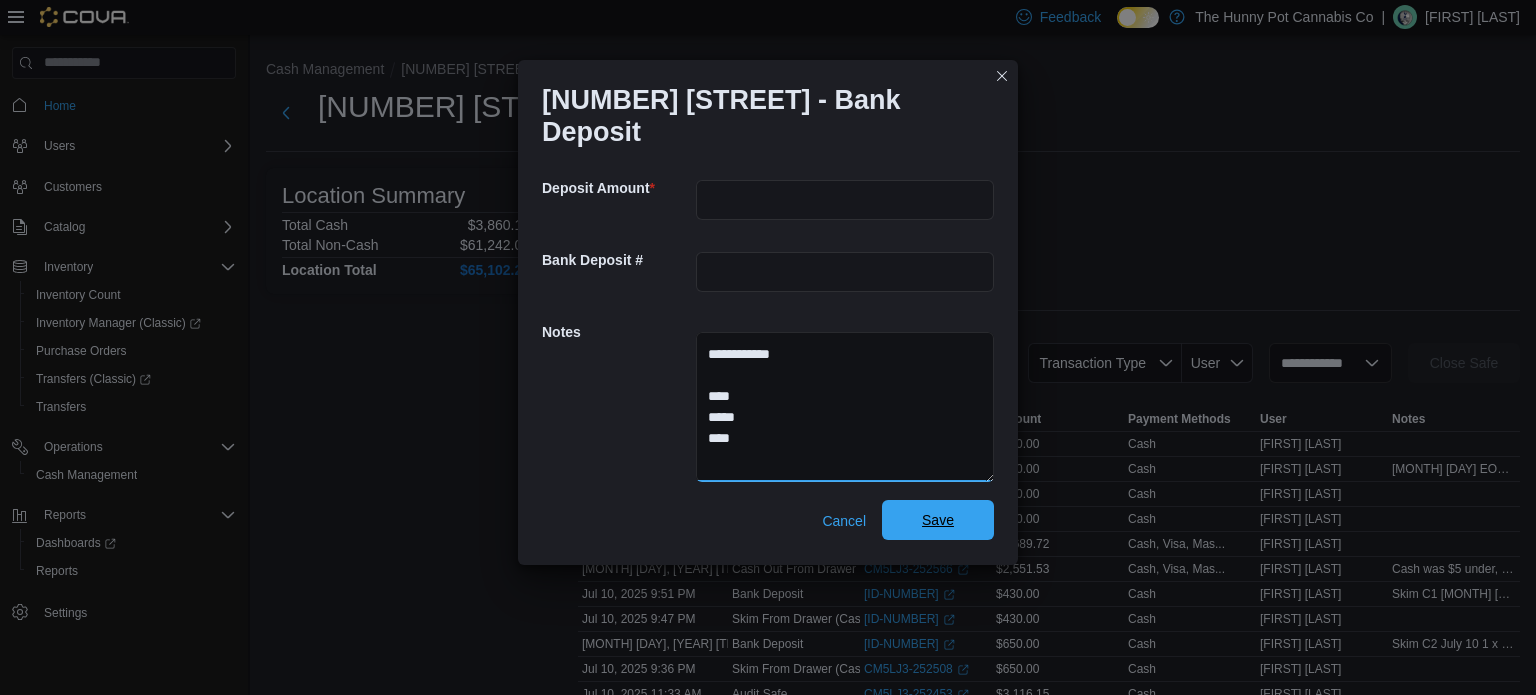 type on "**********" 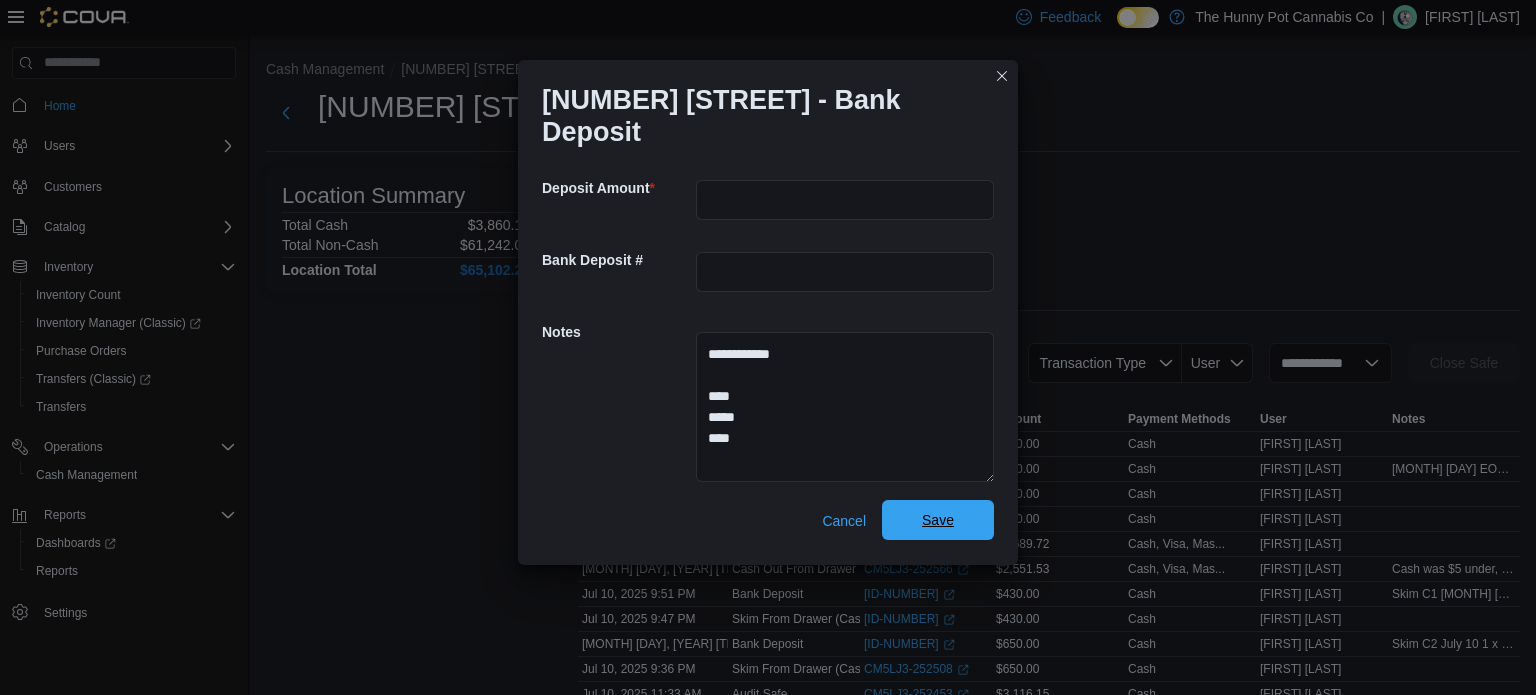 click on "Save" at bounding box center [938, 520] 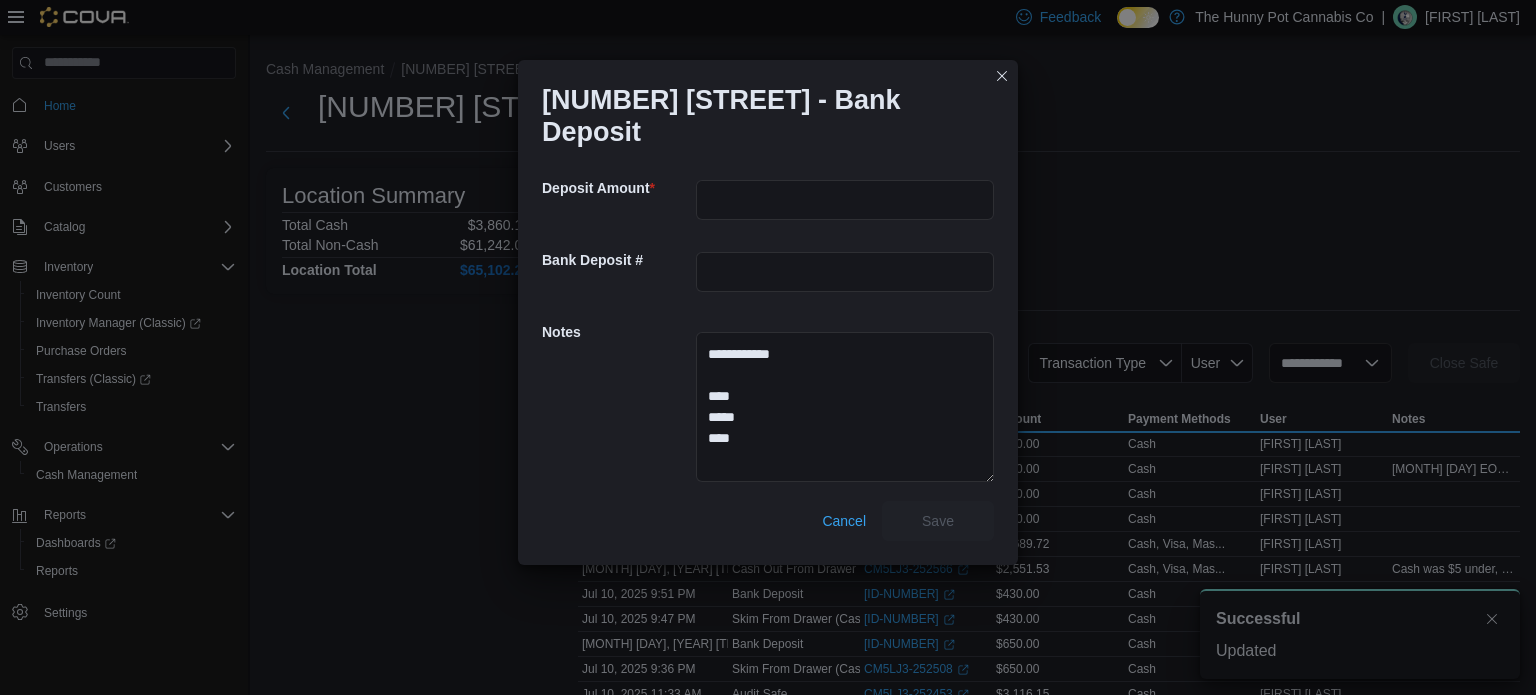 scroll, scrollTop: 0, scrollLeft: 0, axis: both 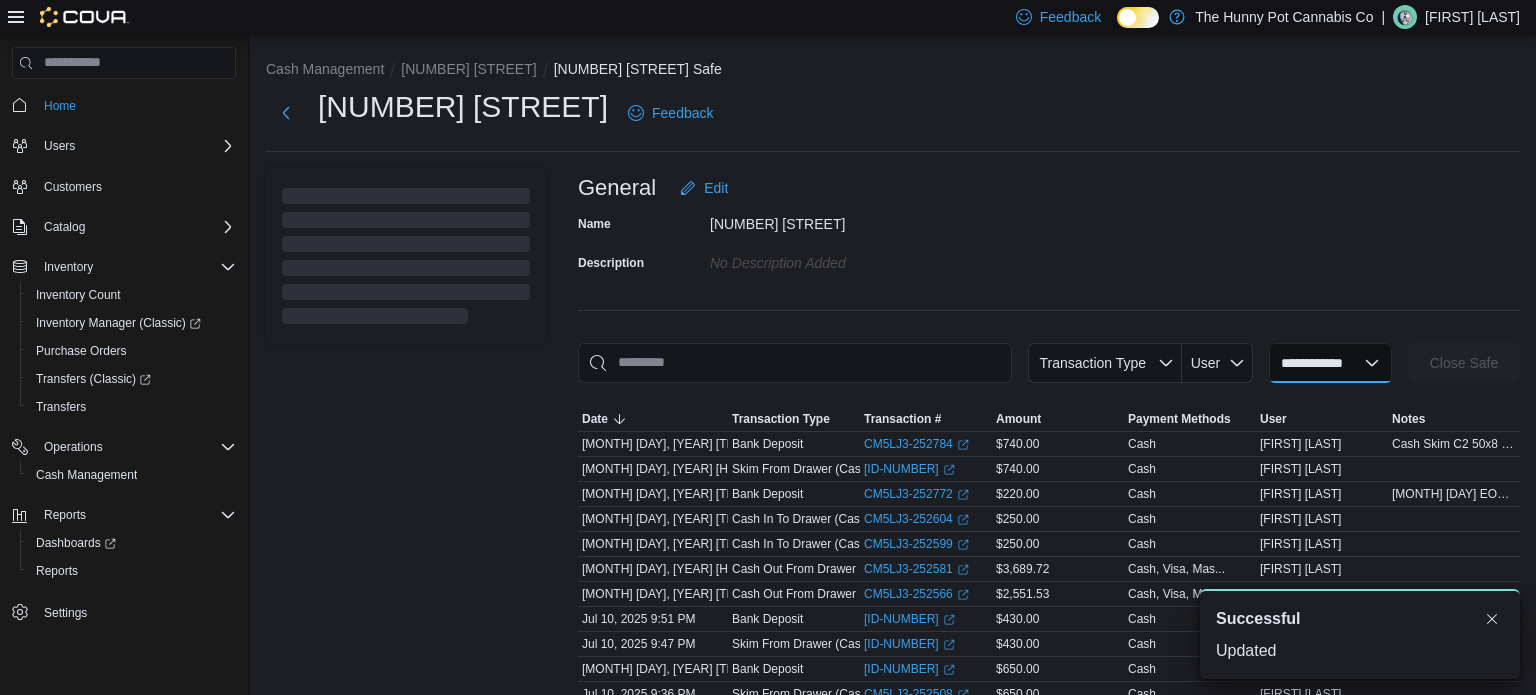 select 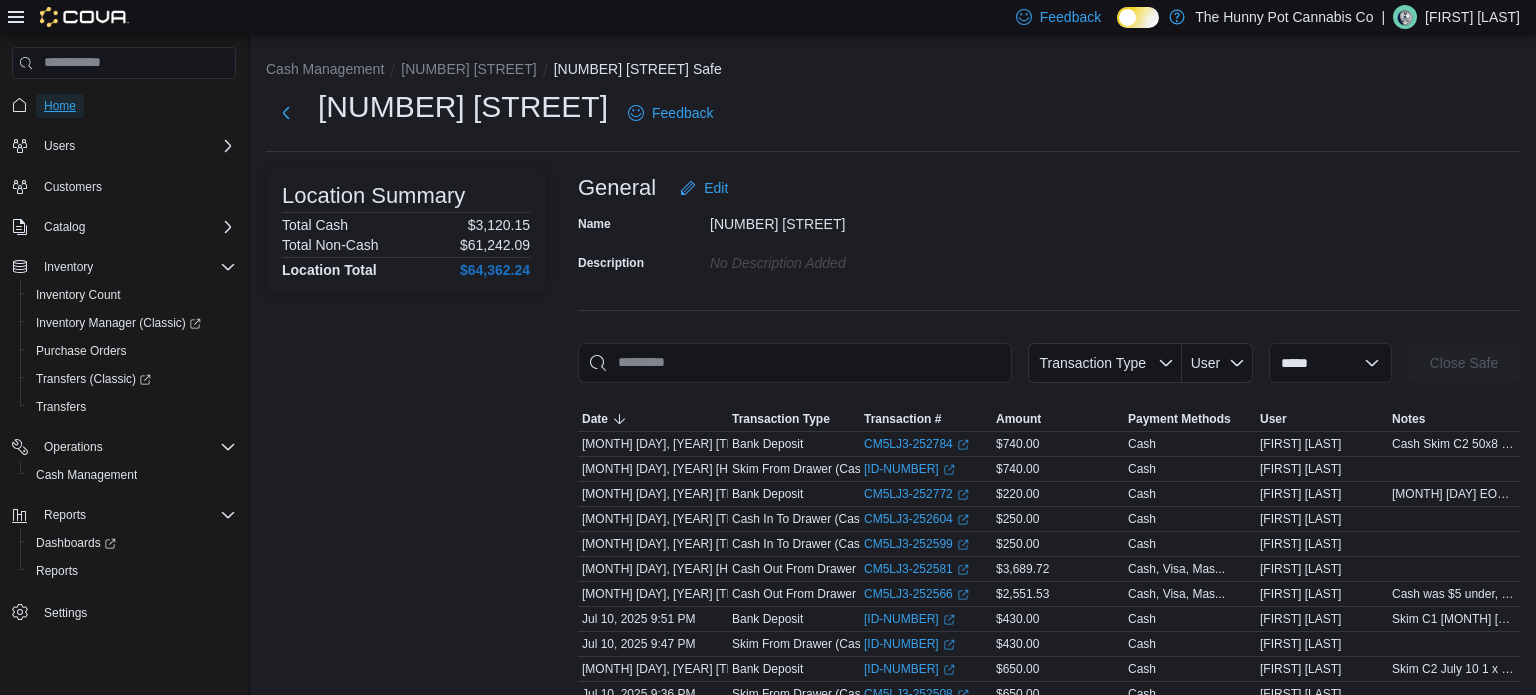 click on "Home" at bounding box center [60, 106] 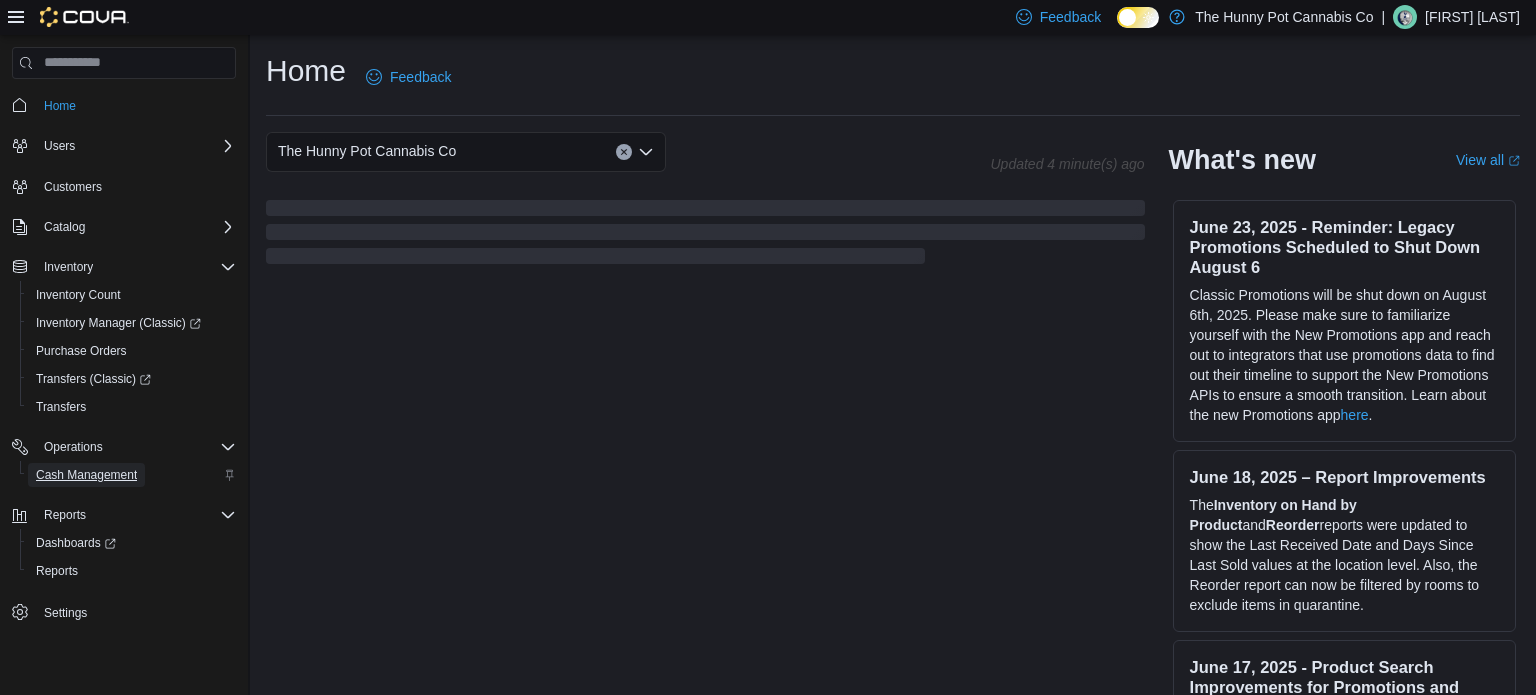 click on "Cash Management" at bounding box center (86, 475) 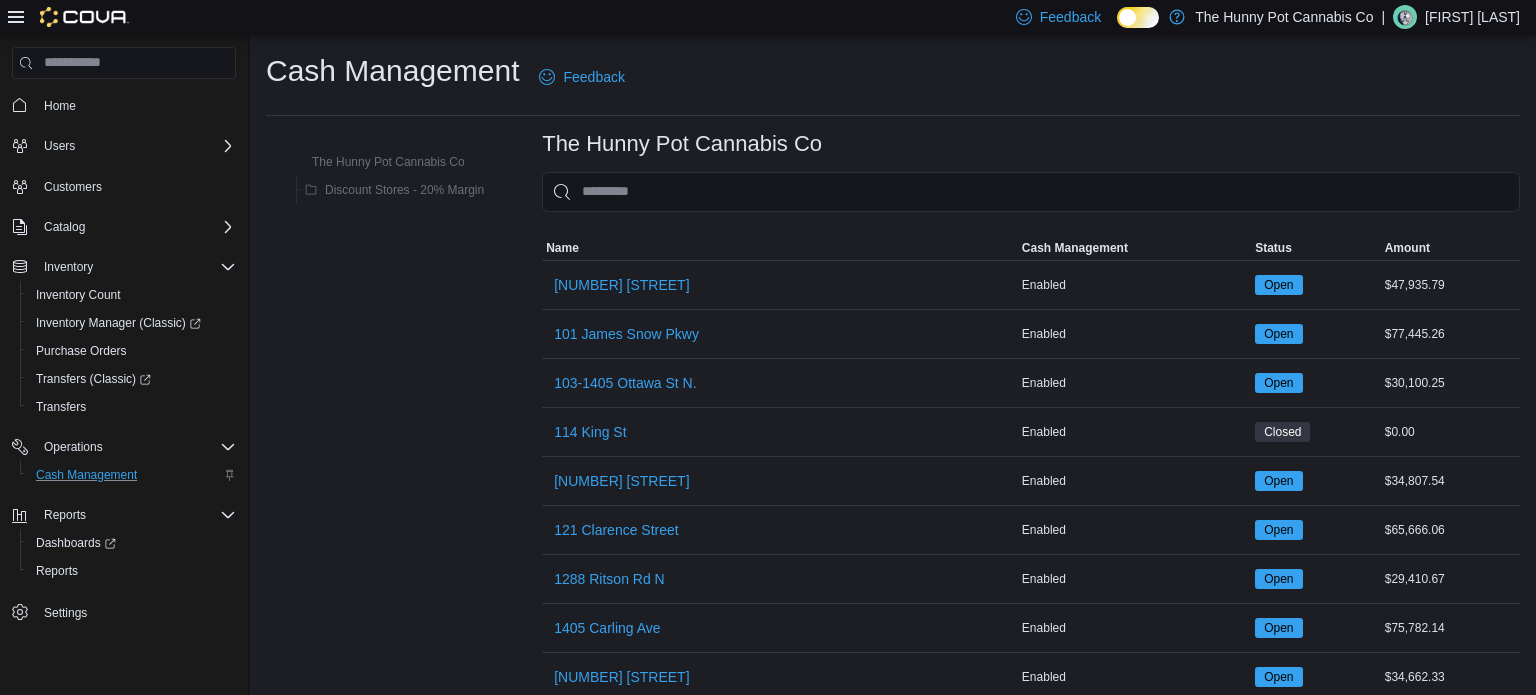 scroll, scrollTop: 568, scrollLeft: 0, axis: vertical 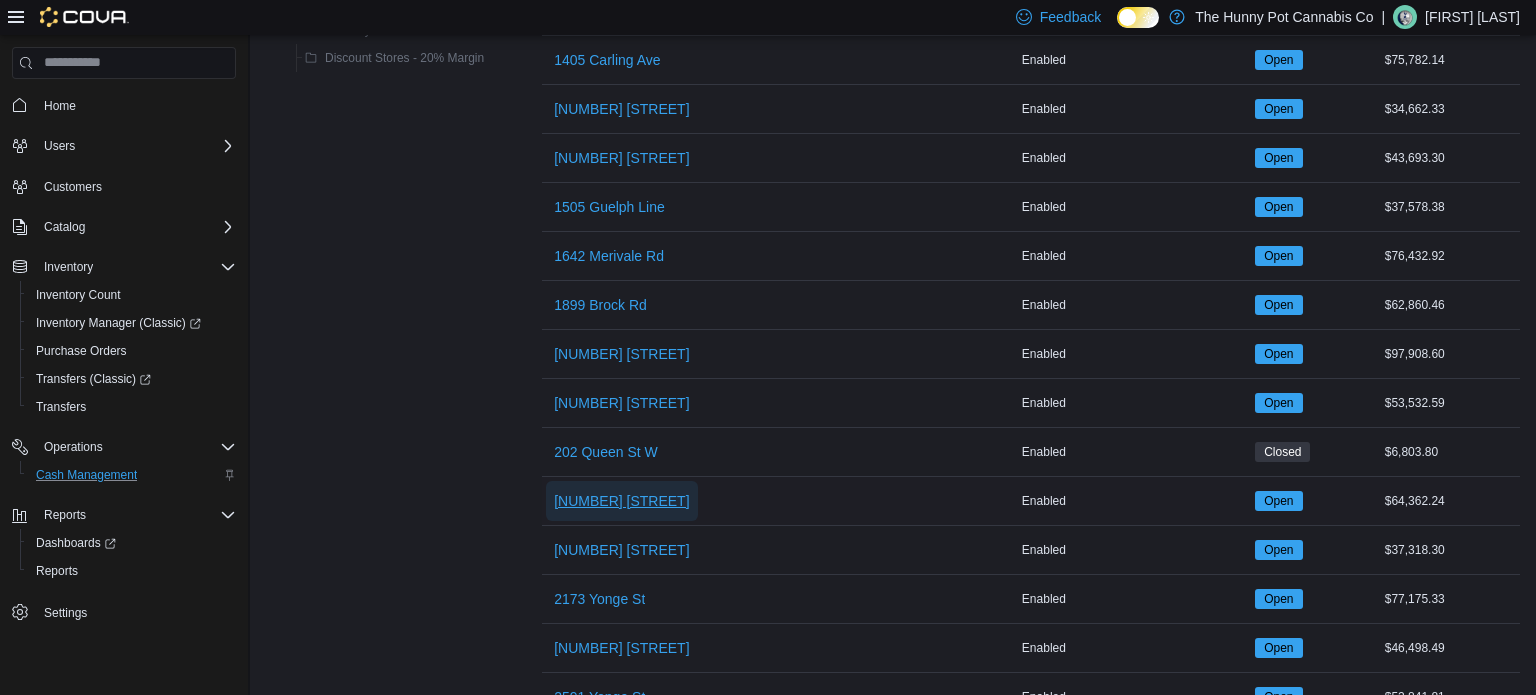 click on "[NUMBER] [STREET]" at bounding box center [621, 501] 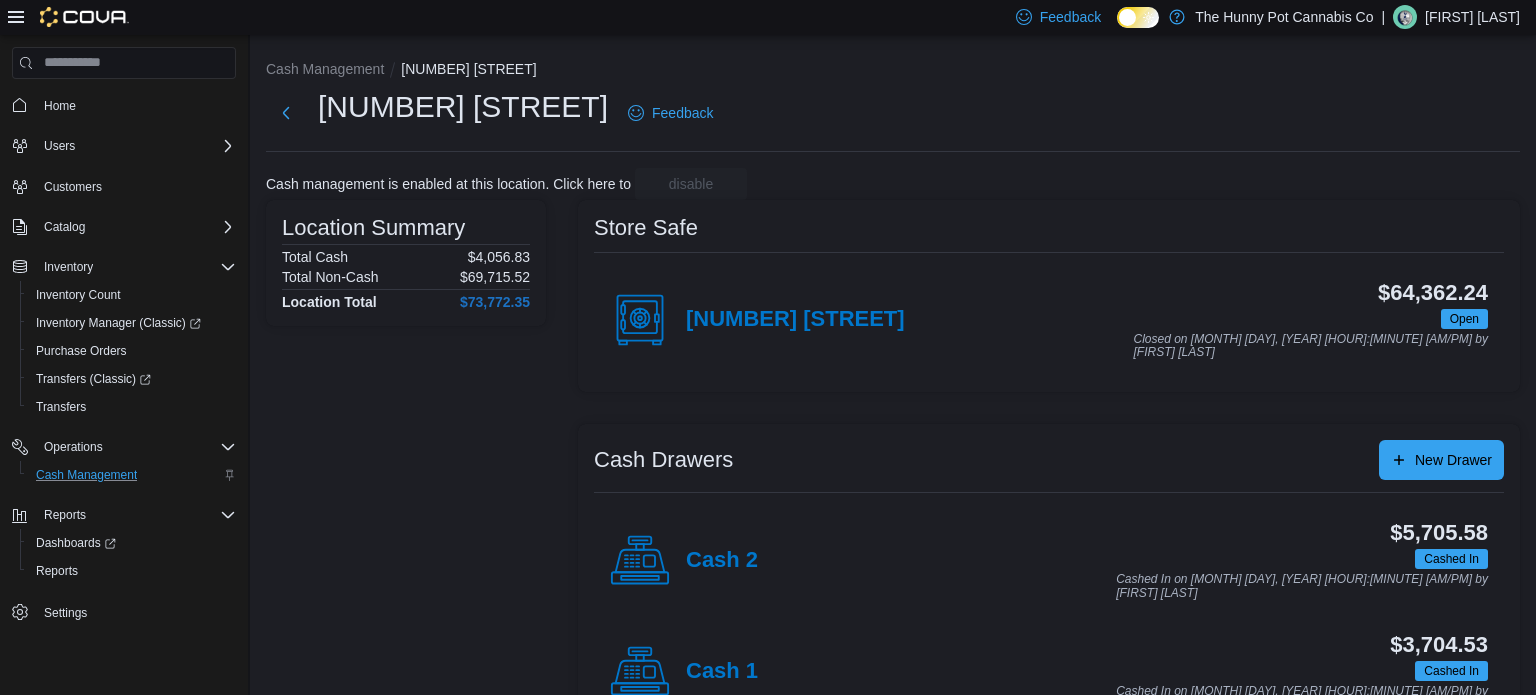 scroll, scrollTop: 64, scrollLeft: 0, axis: vertical 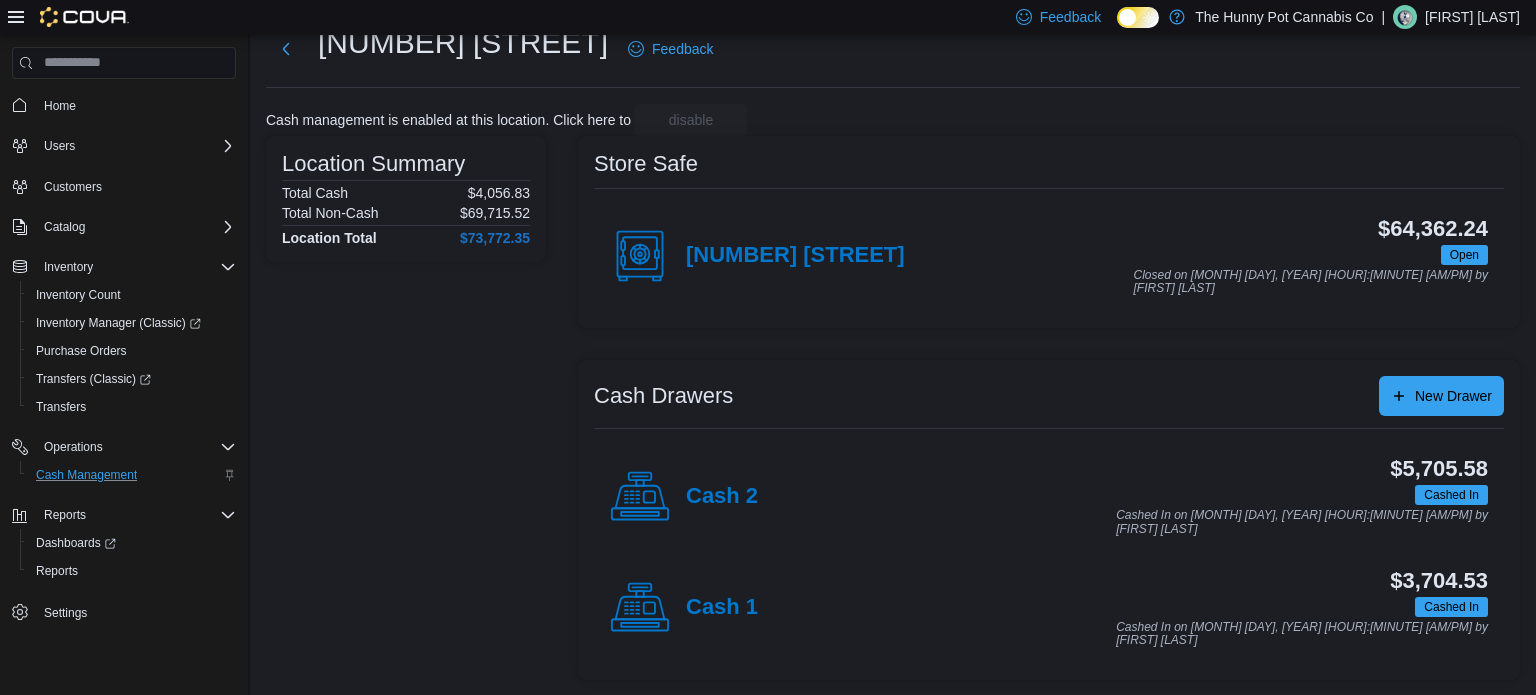click on "Cash 1" at bounding box center [684, 608] 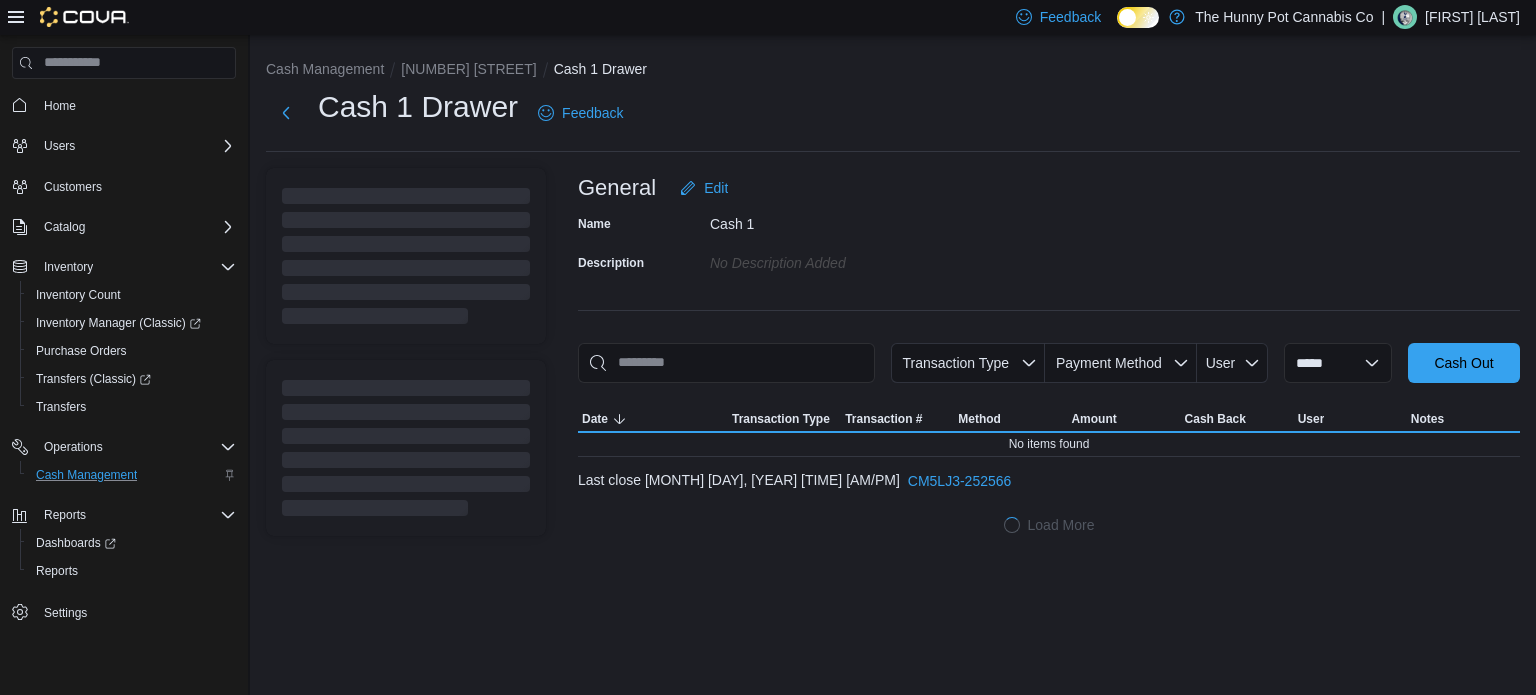 scroll, scrollTop: 0, scrollLeft: 0, axis: both 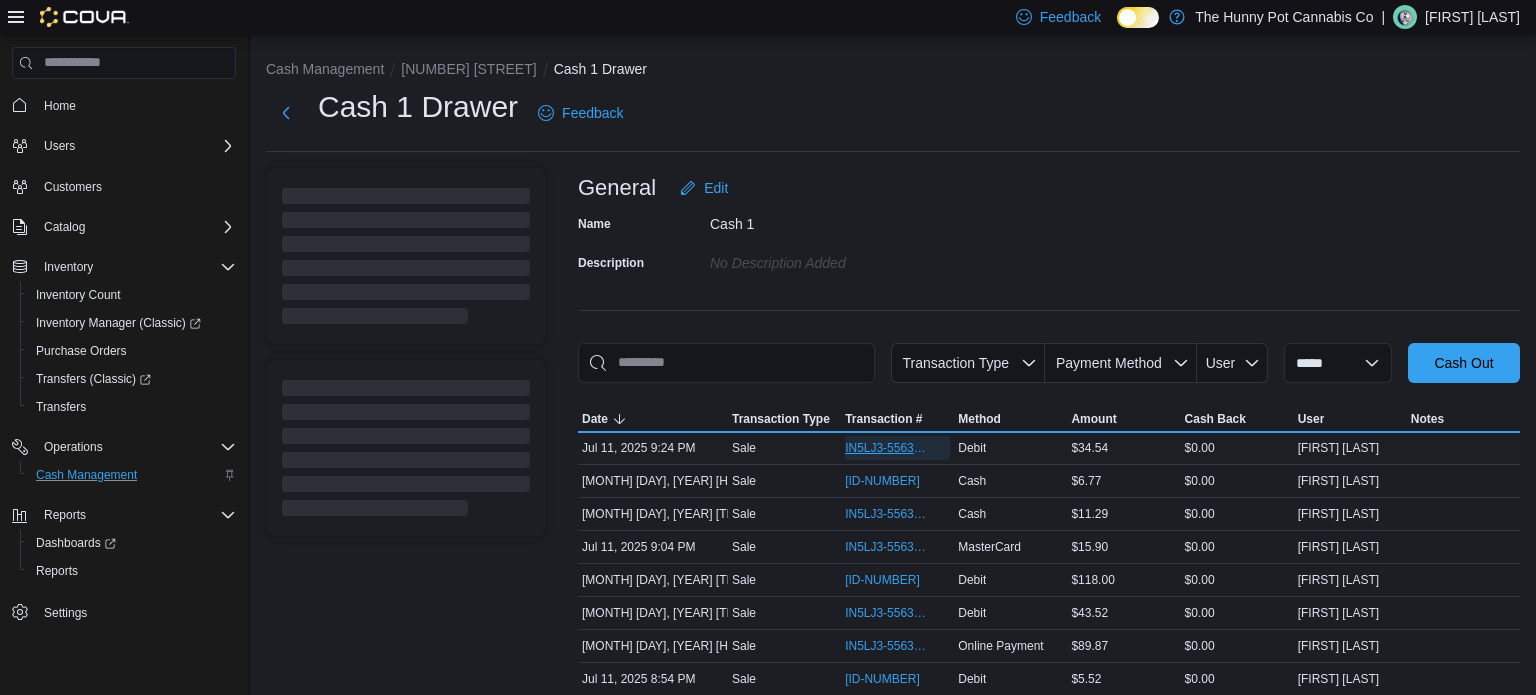 click on "IN5LJ3-5563653" at bounding box center (887, 448) 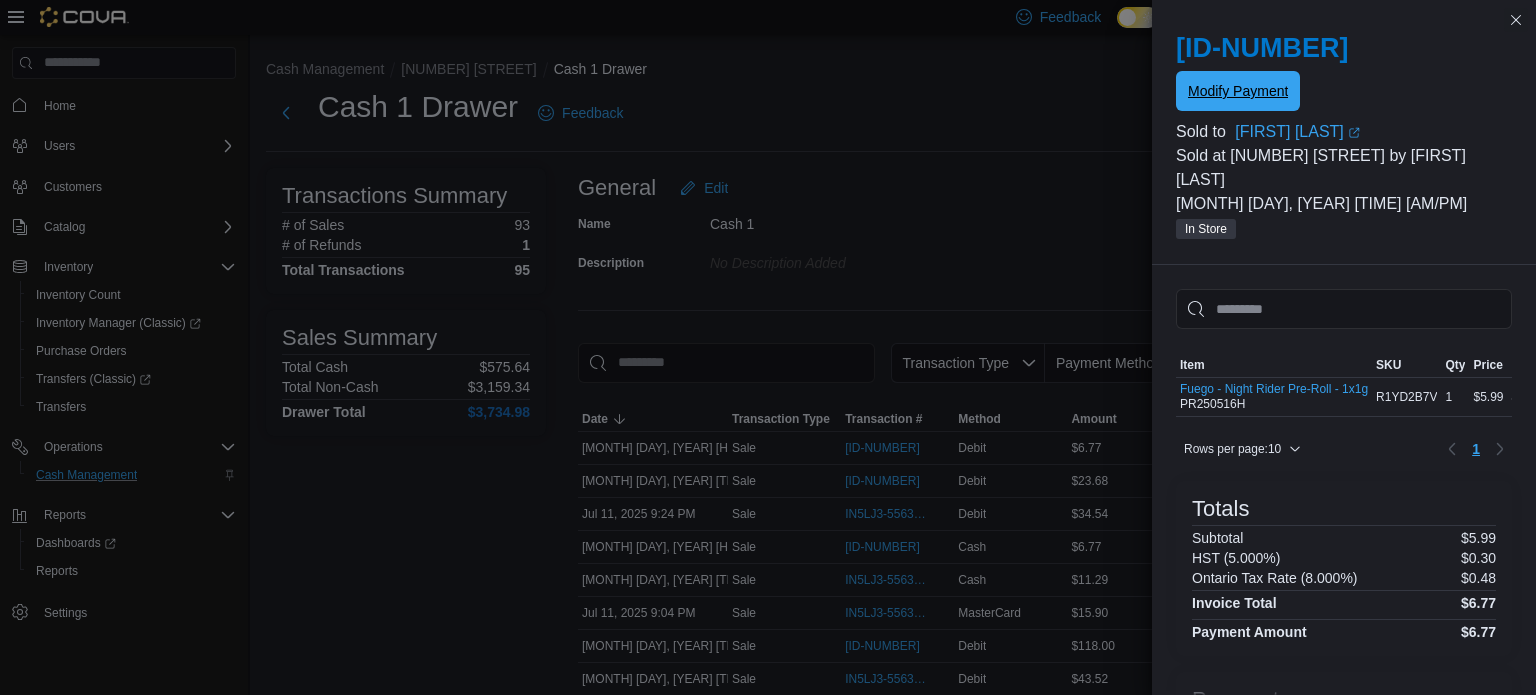 click on "Modify Payment" at bounding box center [1238, 91] 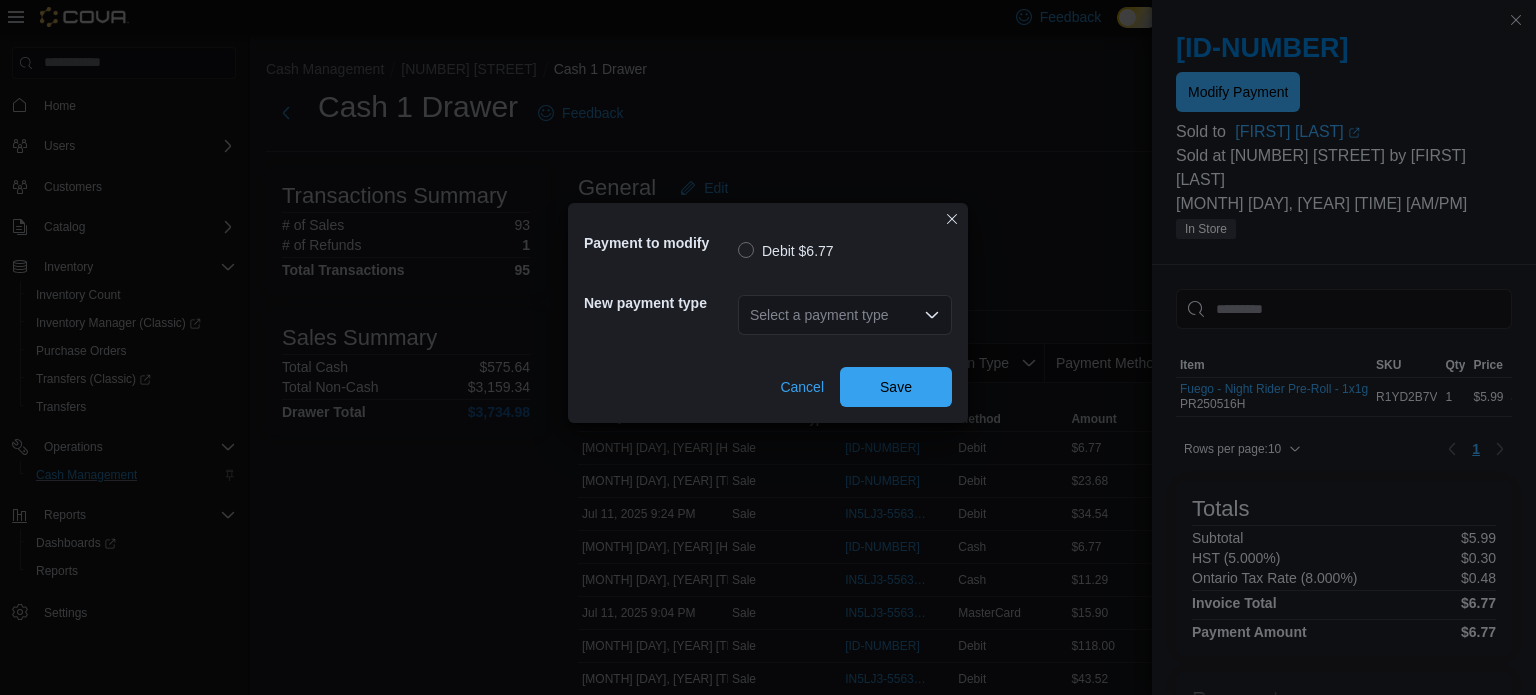 click on "Select a payment type" at bounding box center (845, 315) 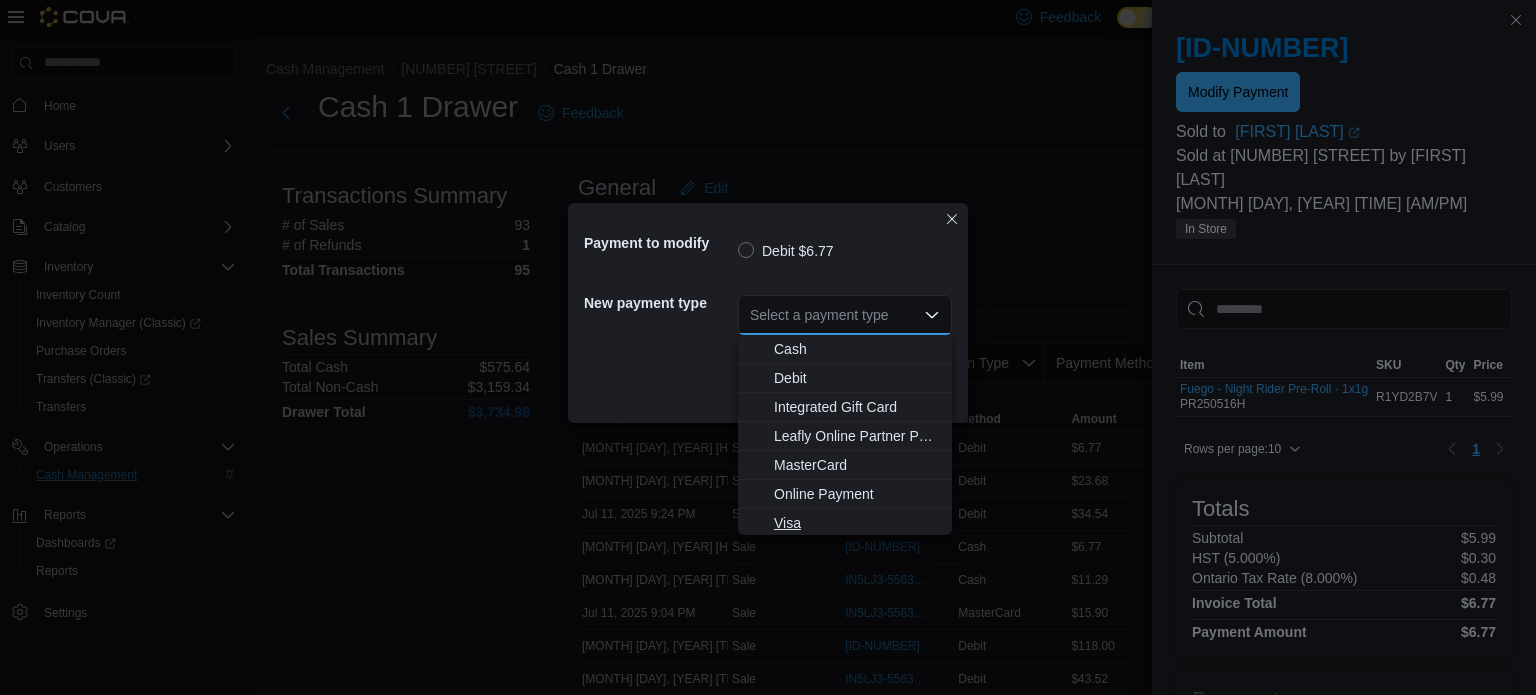 click on "Visa" at bounding box center [857, 523] 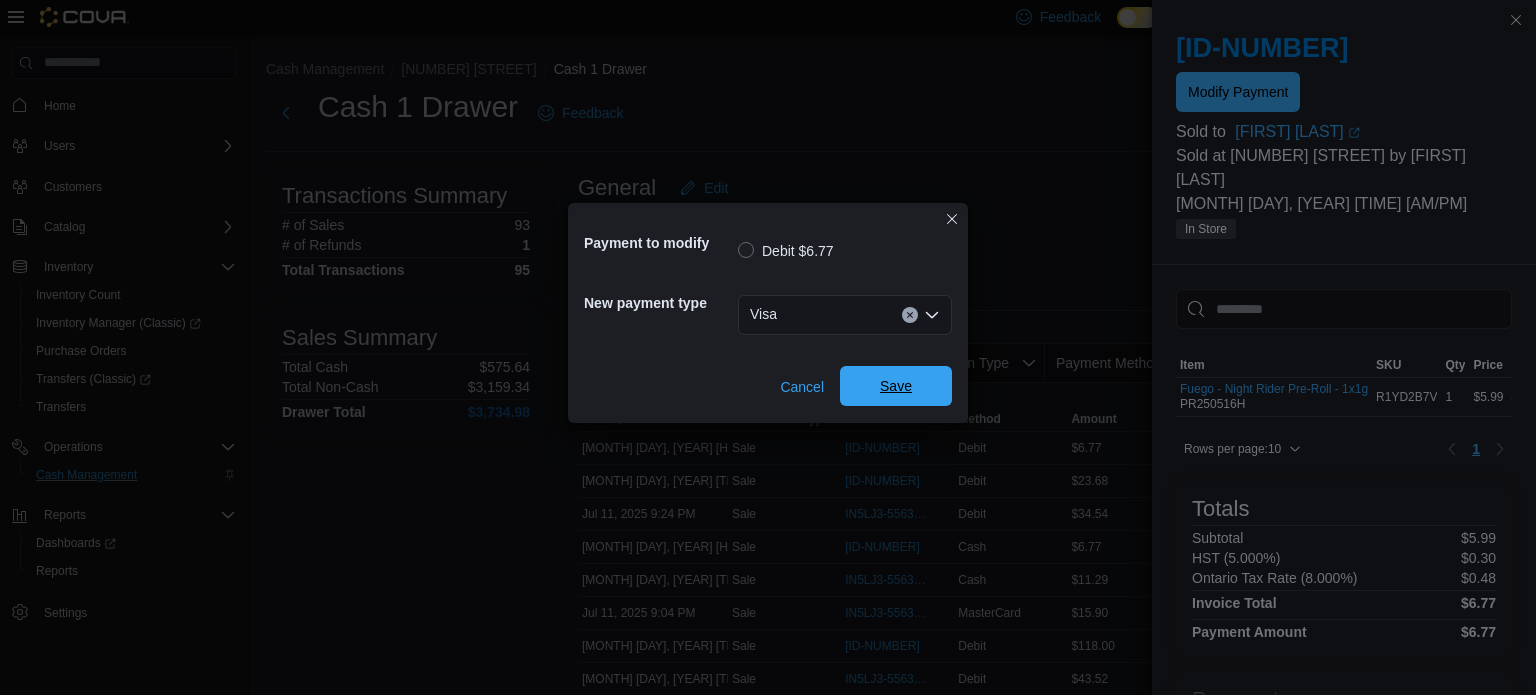 click on "Save" at bounding box center [896, 386] 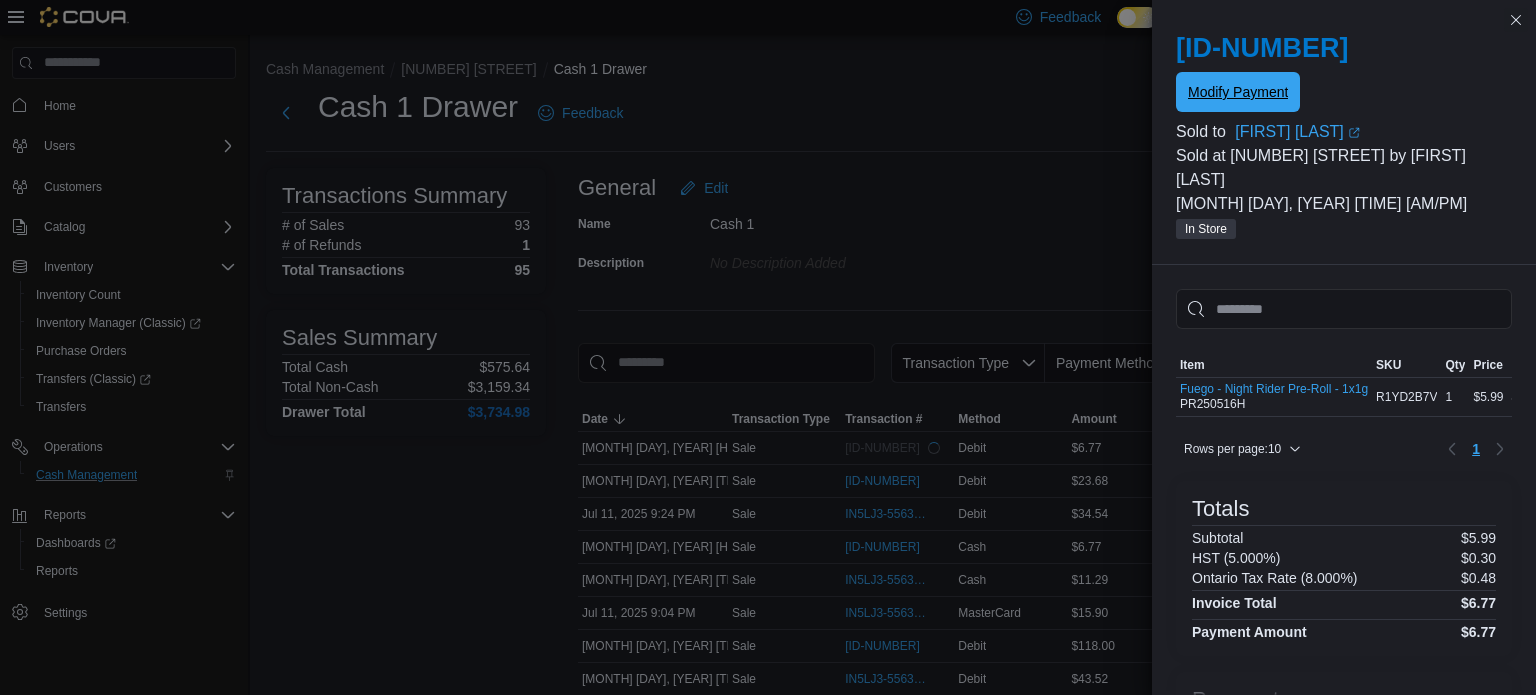 scroll, scrollTop: 0, scrollLeft: 0, axis: both 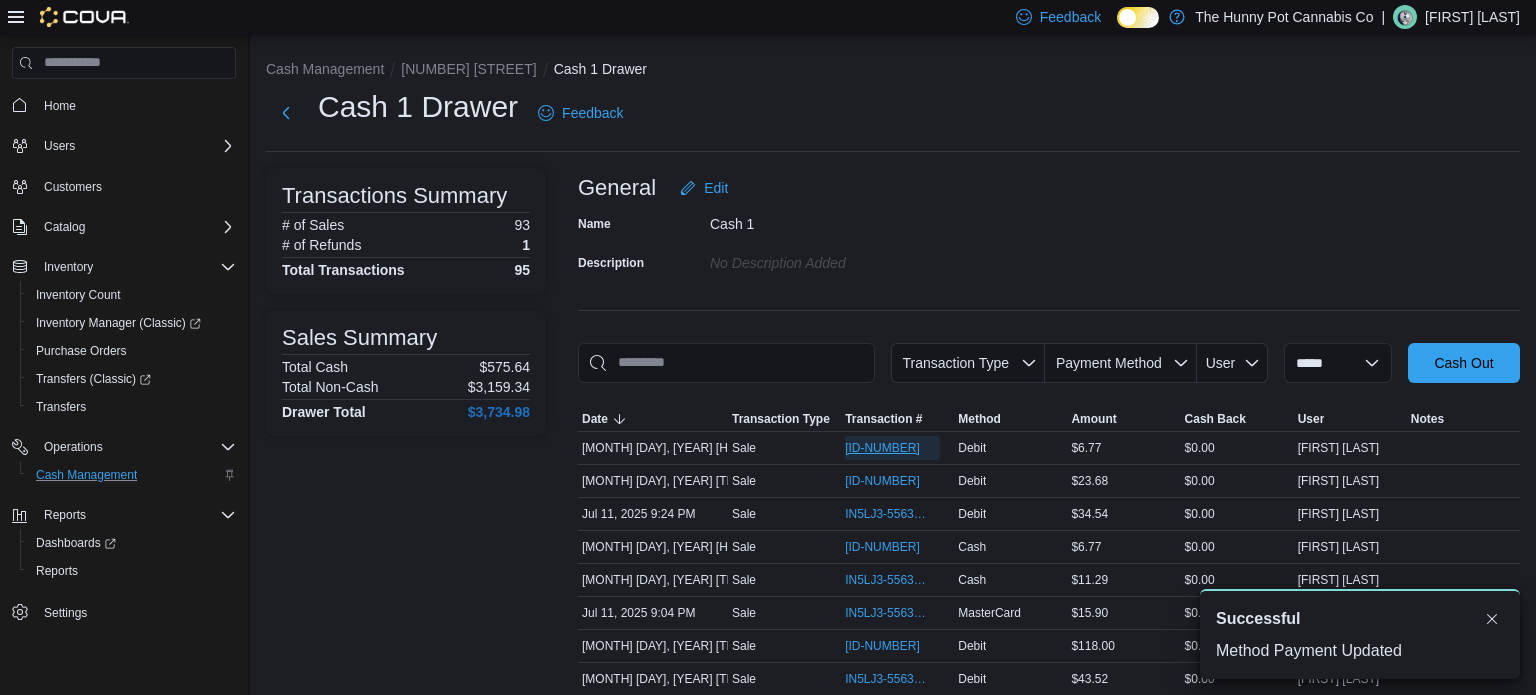 click on "[ID-NUMBER]" at bounding box center [882, 448] 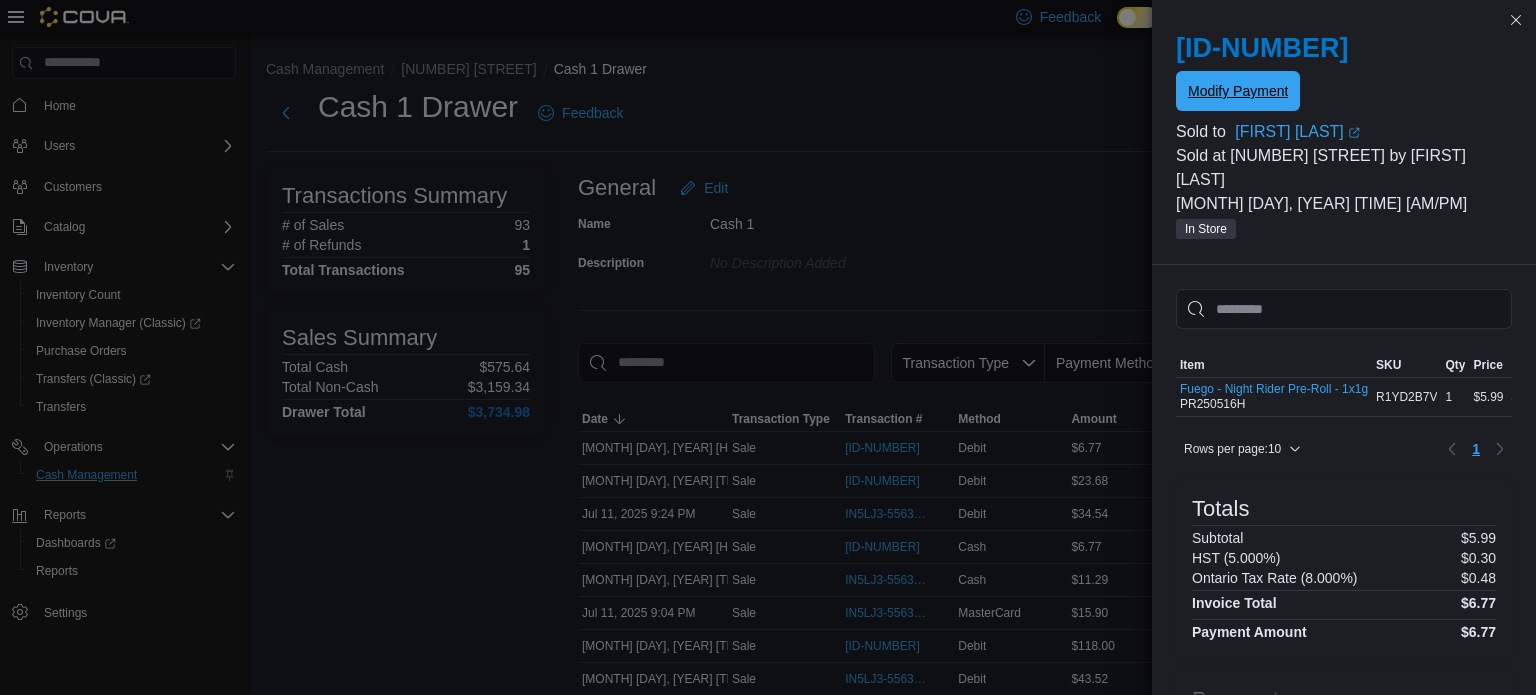 click on "Modify Payment" at bounding box center (1238, 91) 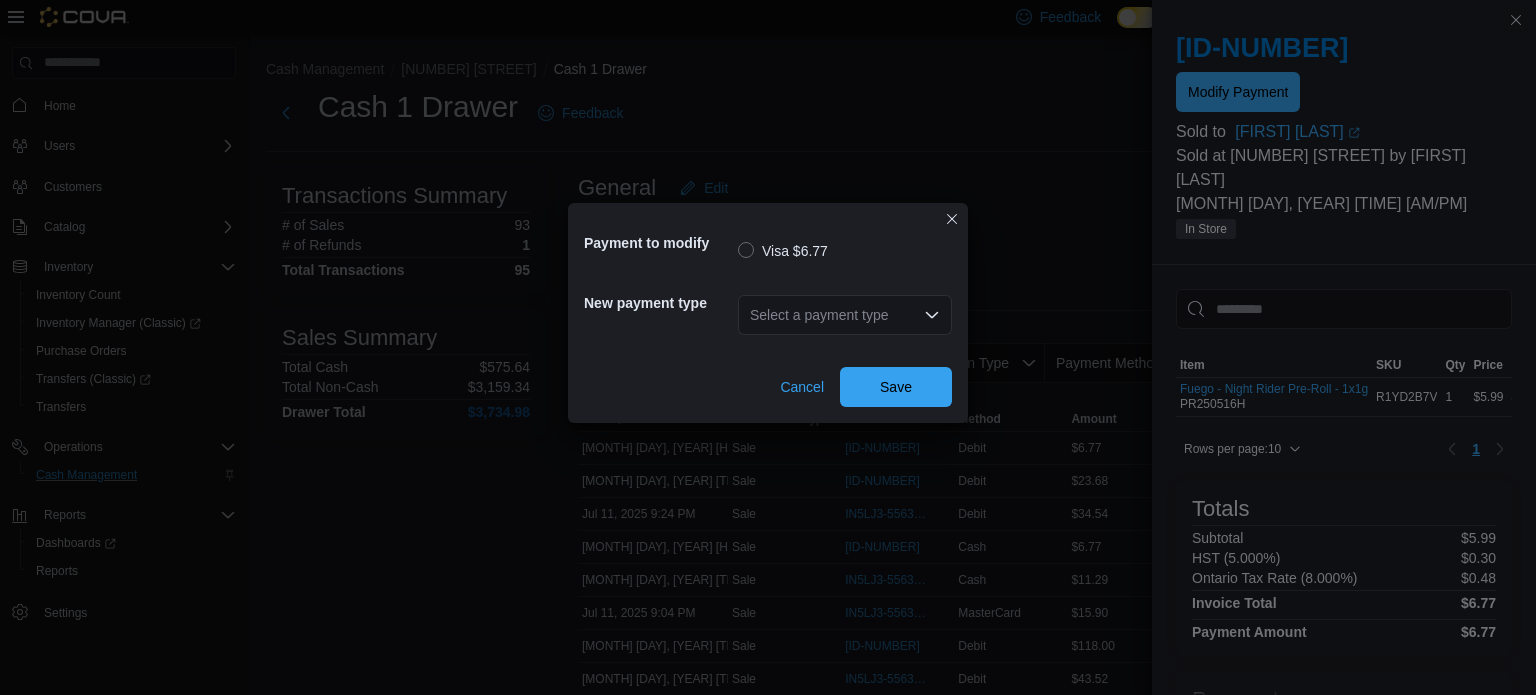 click on "Select a payment type" at bounding box center (845, 315) 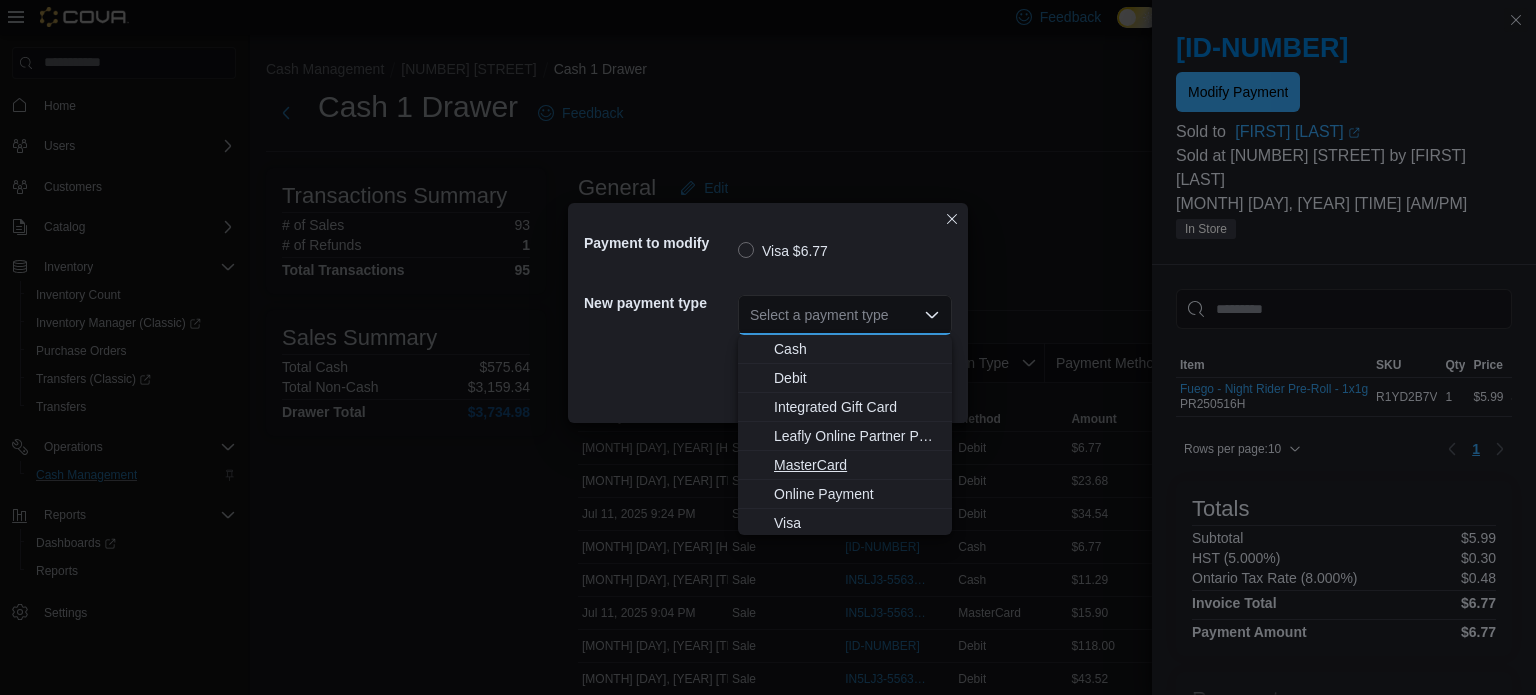 click on "MasterCard" at bounding box center (857, 465) 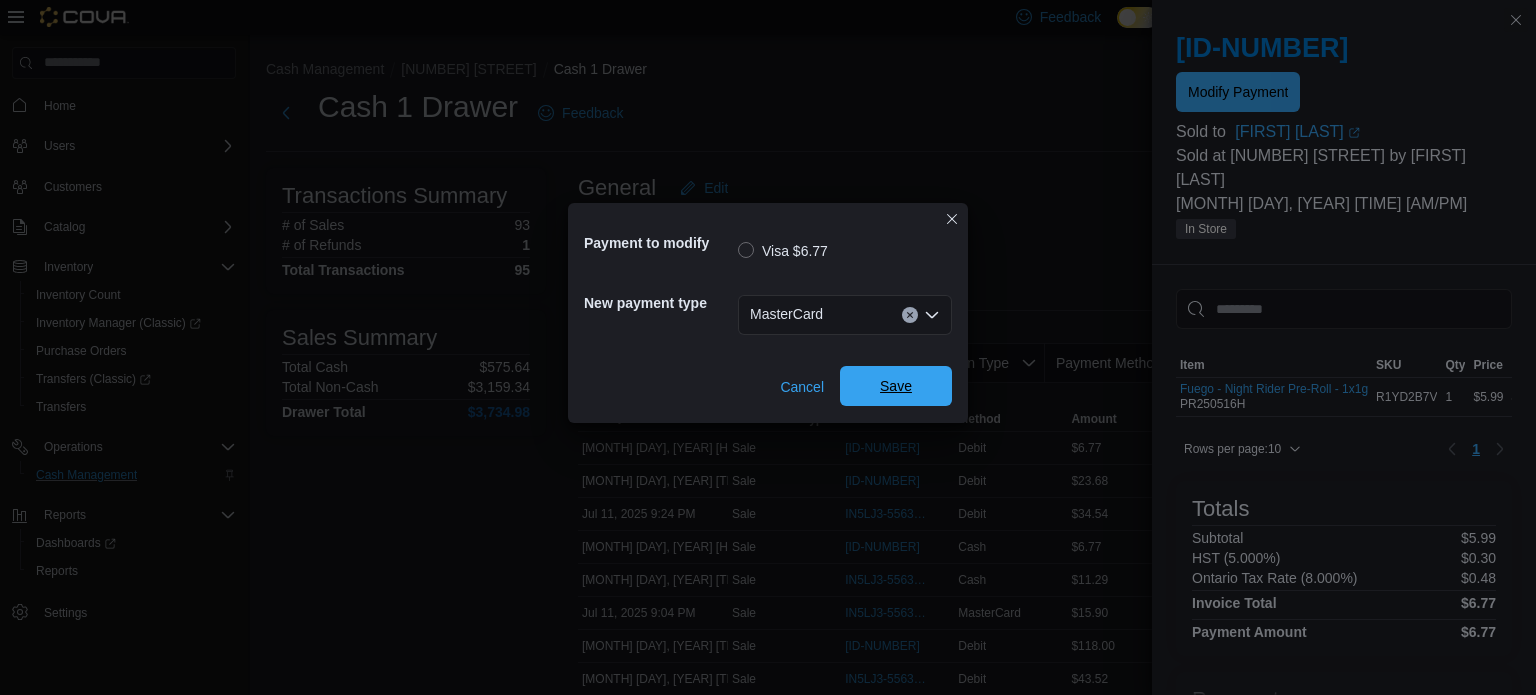 click on "Save" at bounding box center (896, 386) 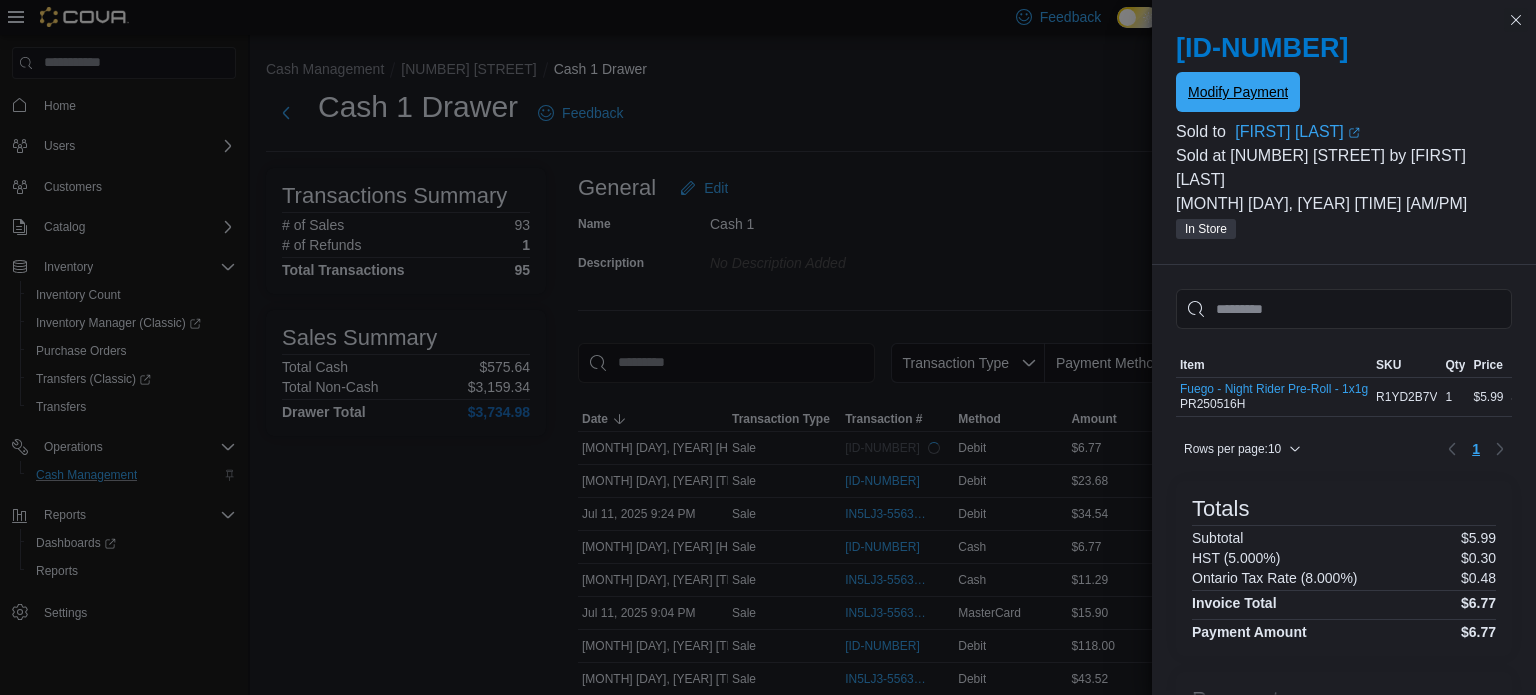 scroll, scrollTop: 0, scrollLeft: 0, axis: both 